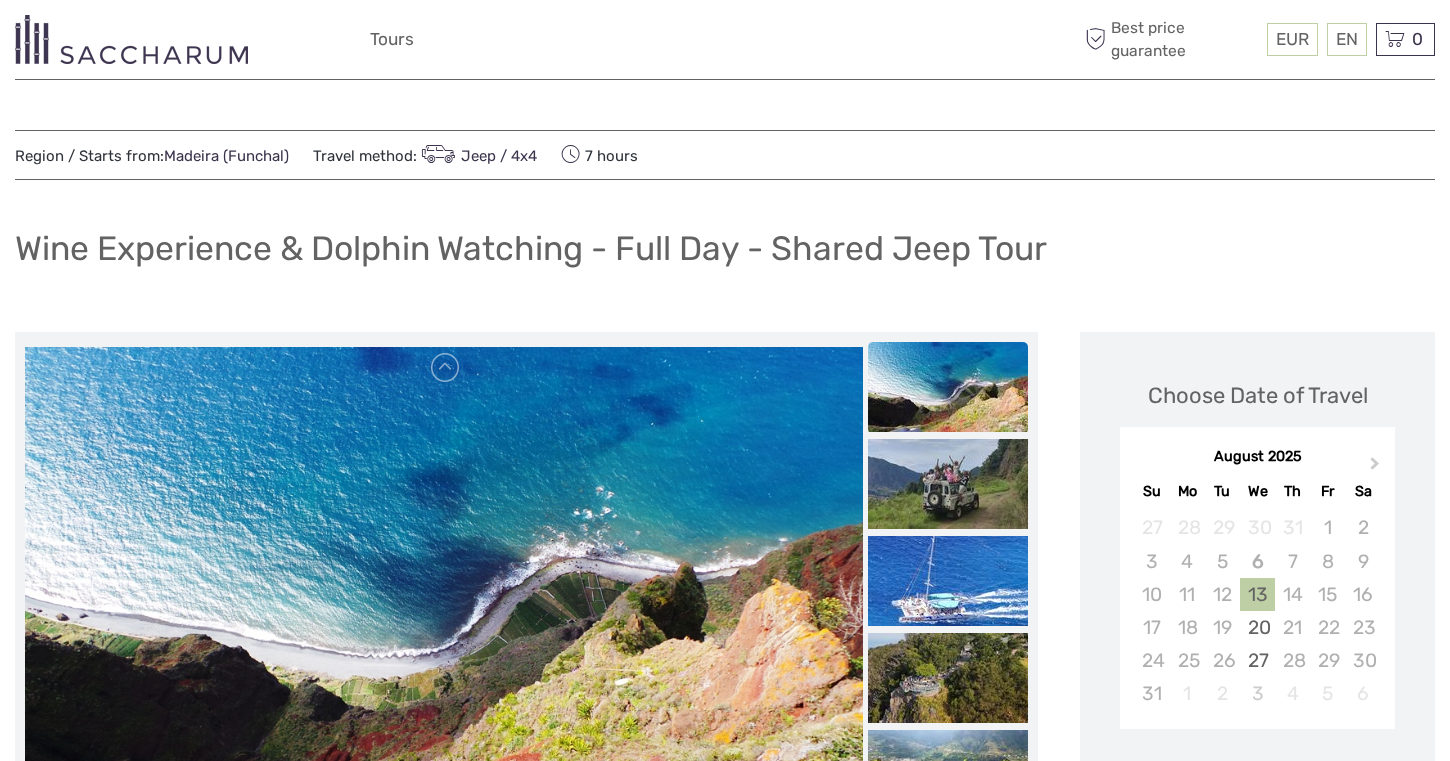 scroll, scrollTop: 1497, scrollLeft: 0, axis: vertical 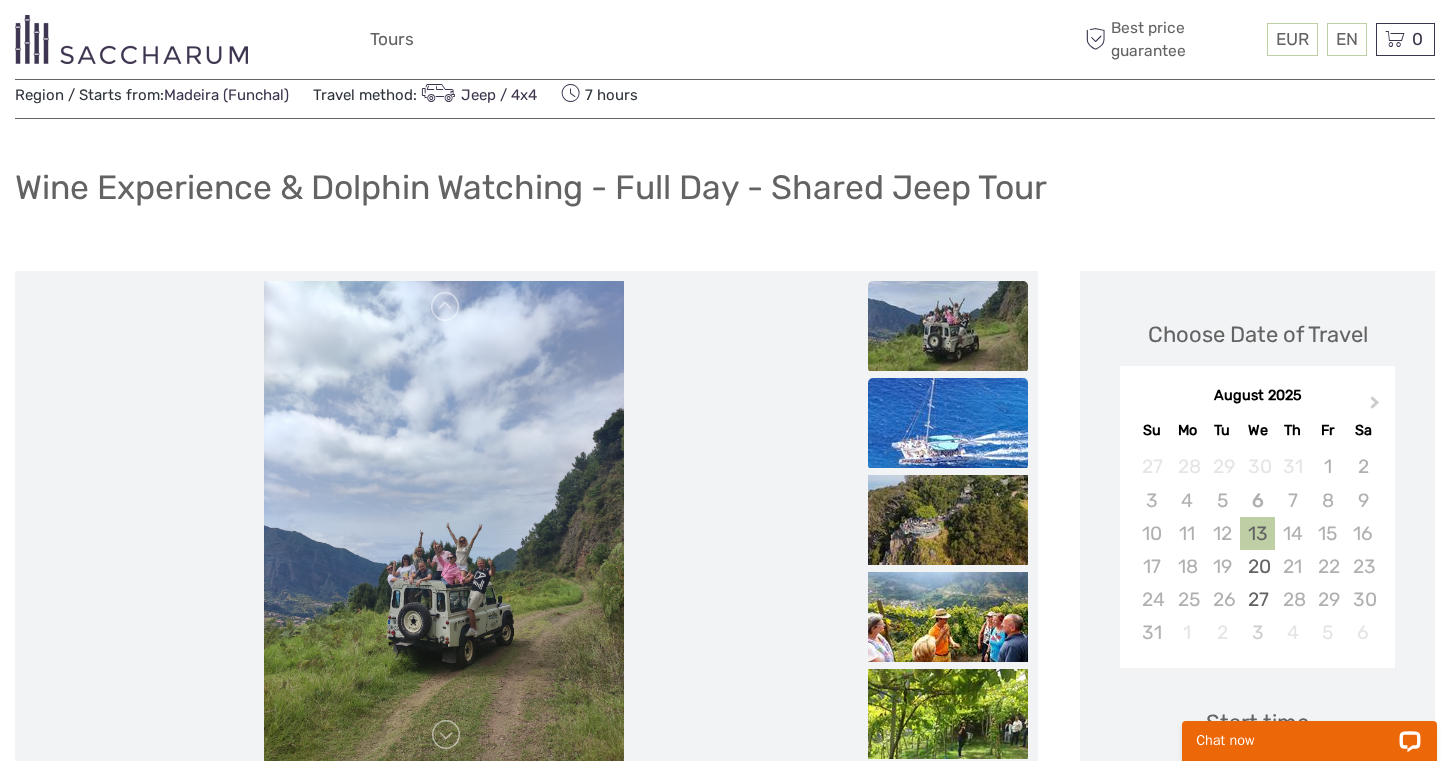 click at bounding box center (948, 423) 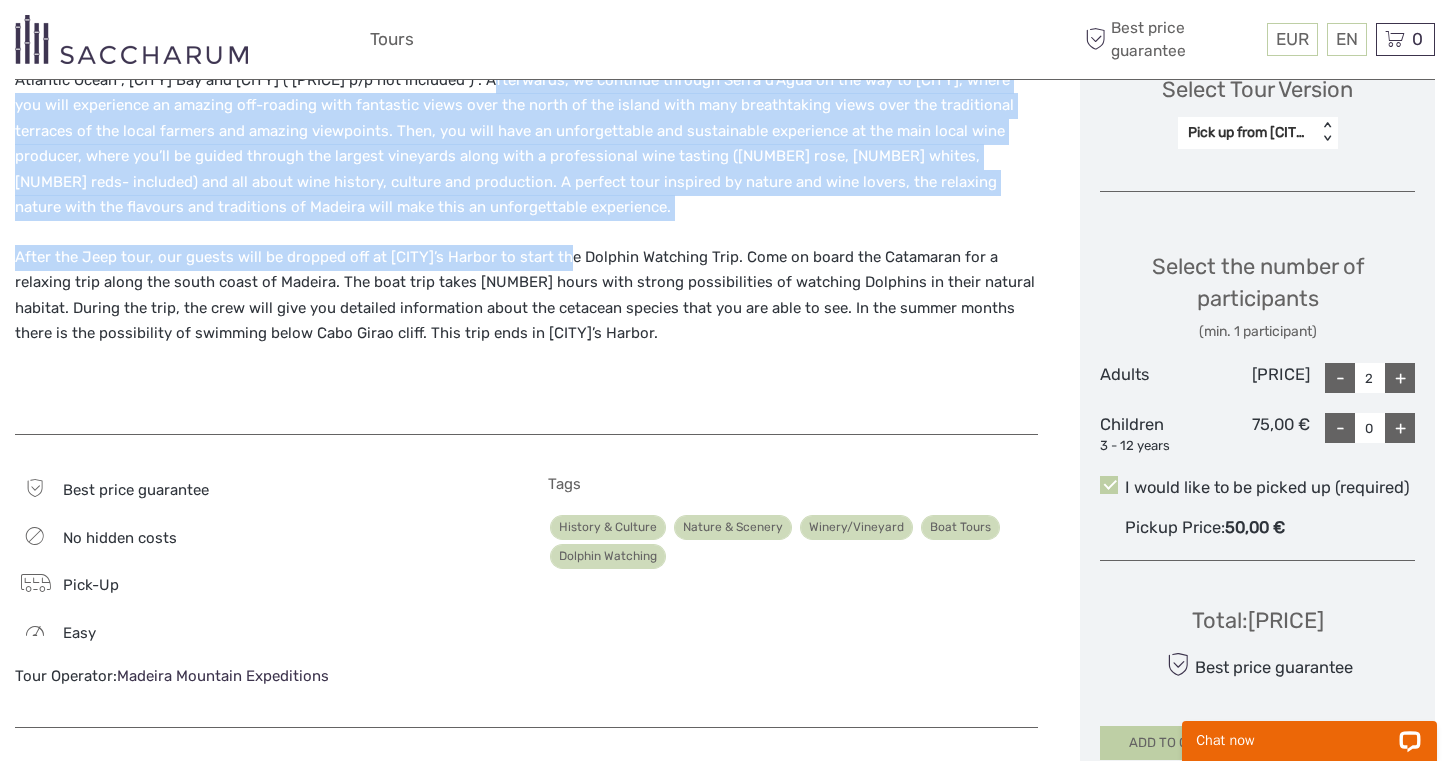 scroll, scrollTop: 836, scrollLeft: 0, axis: vertical 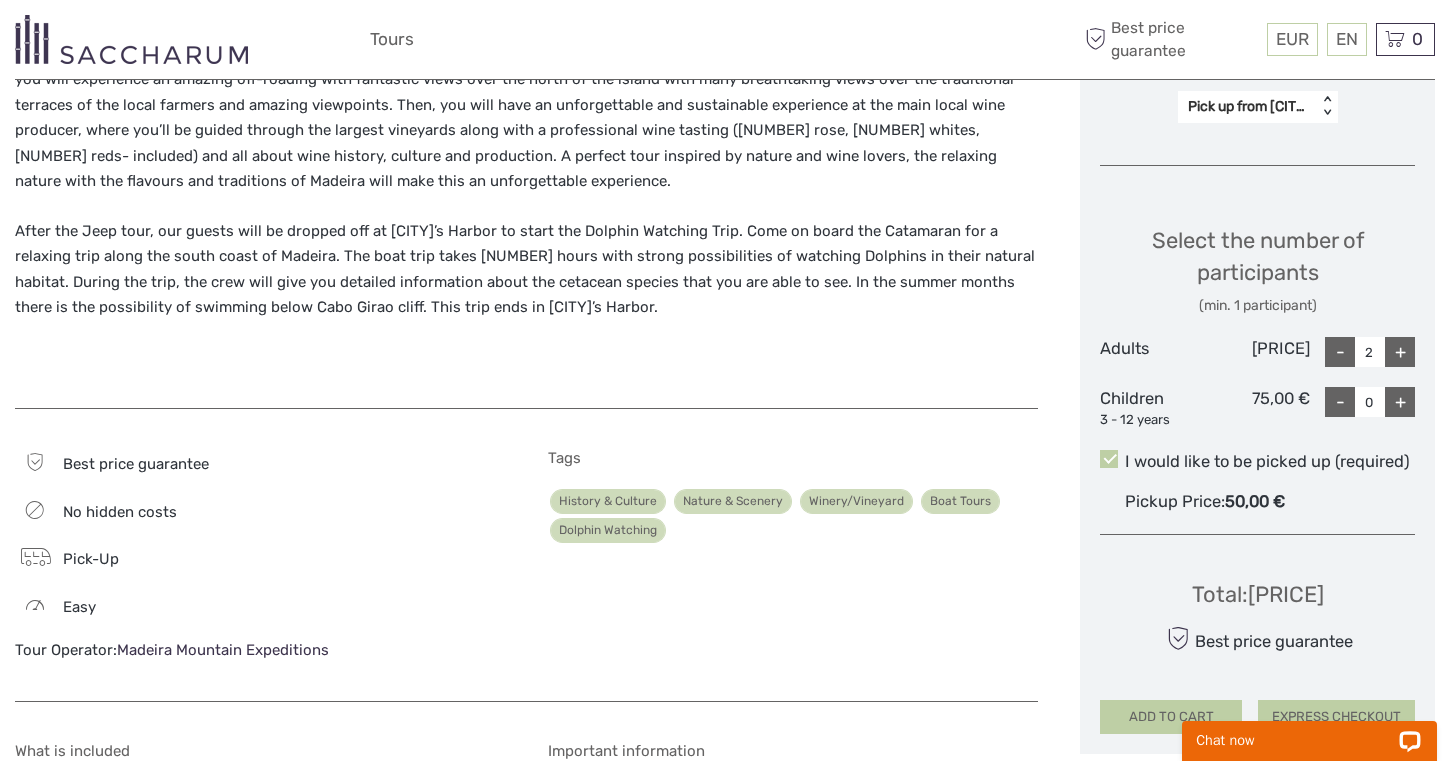 drag, startPoint x: 142, startPoint y: 266, endPoint x: 443, endPoint y: 342, distance: 310.44644 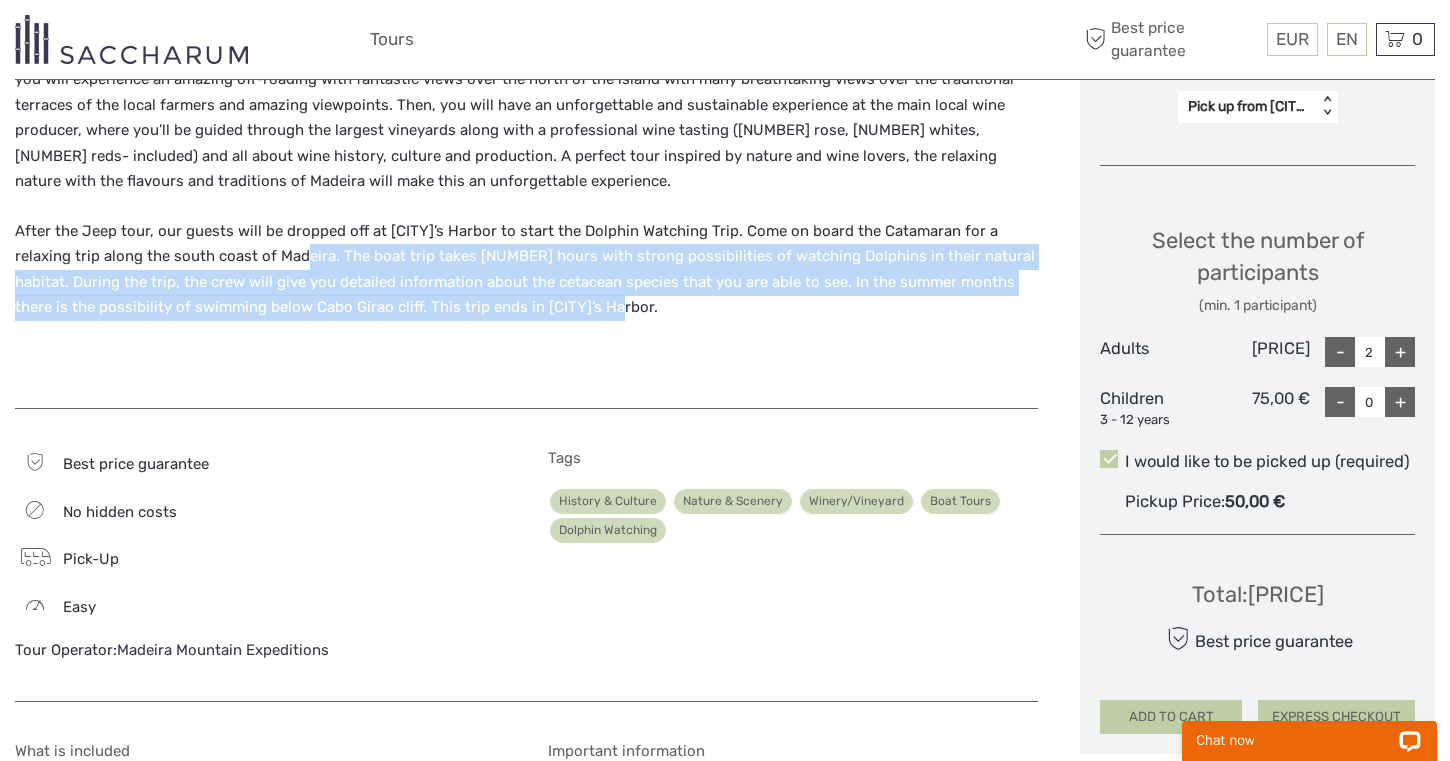 drag, startPoint x: 588, startPoint y: 308, endPoint x: 292, endPoint y: 262, distance: 299.553 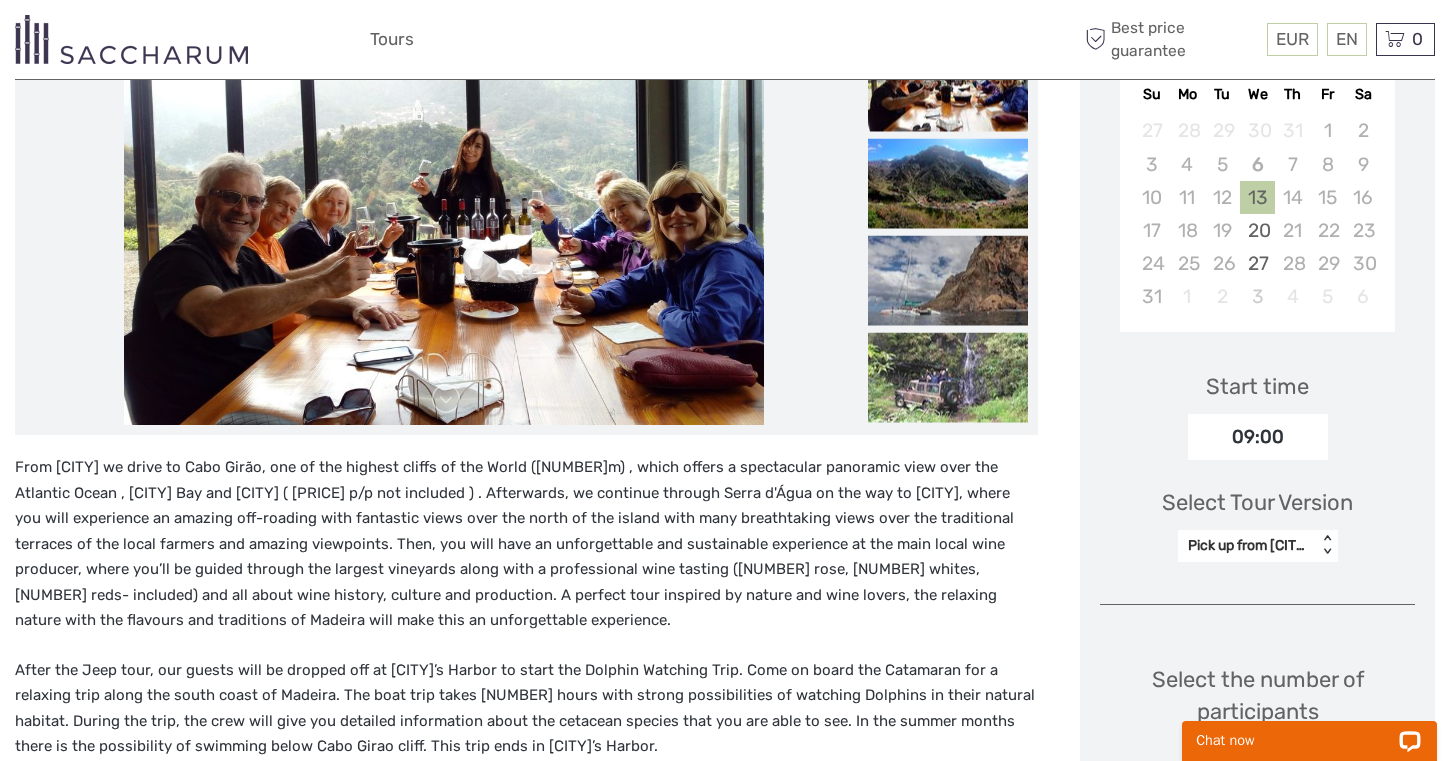 scroll, scrollTop: 338, scrollLeft: 0, axis: vertical 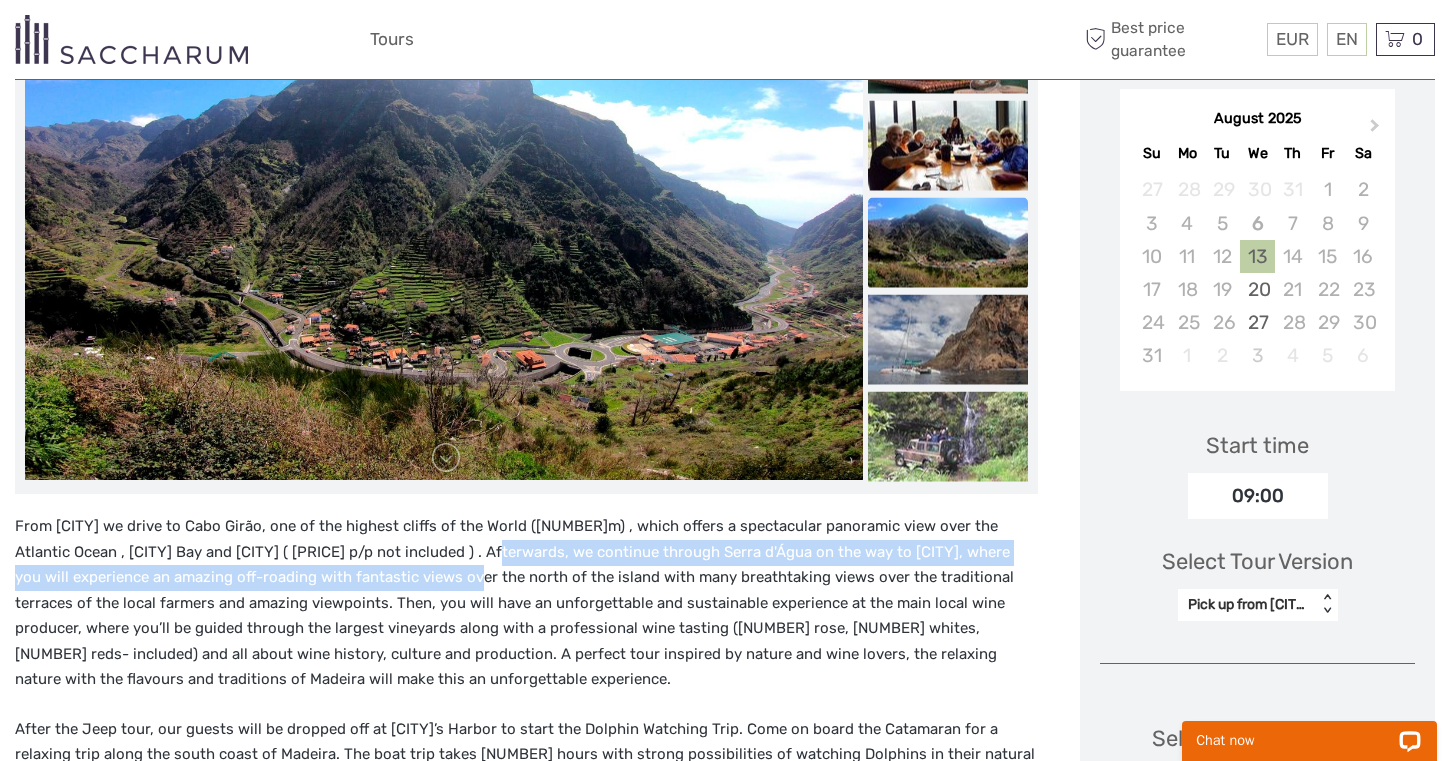 drag, startPoint x: 485, startPoint y: 549, endPoint x: 468, endPoint y: 590, distance: 44.38468 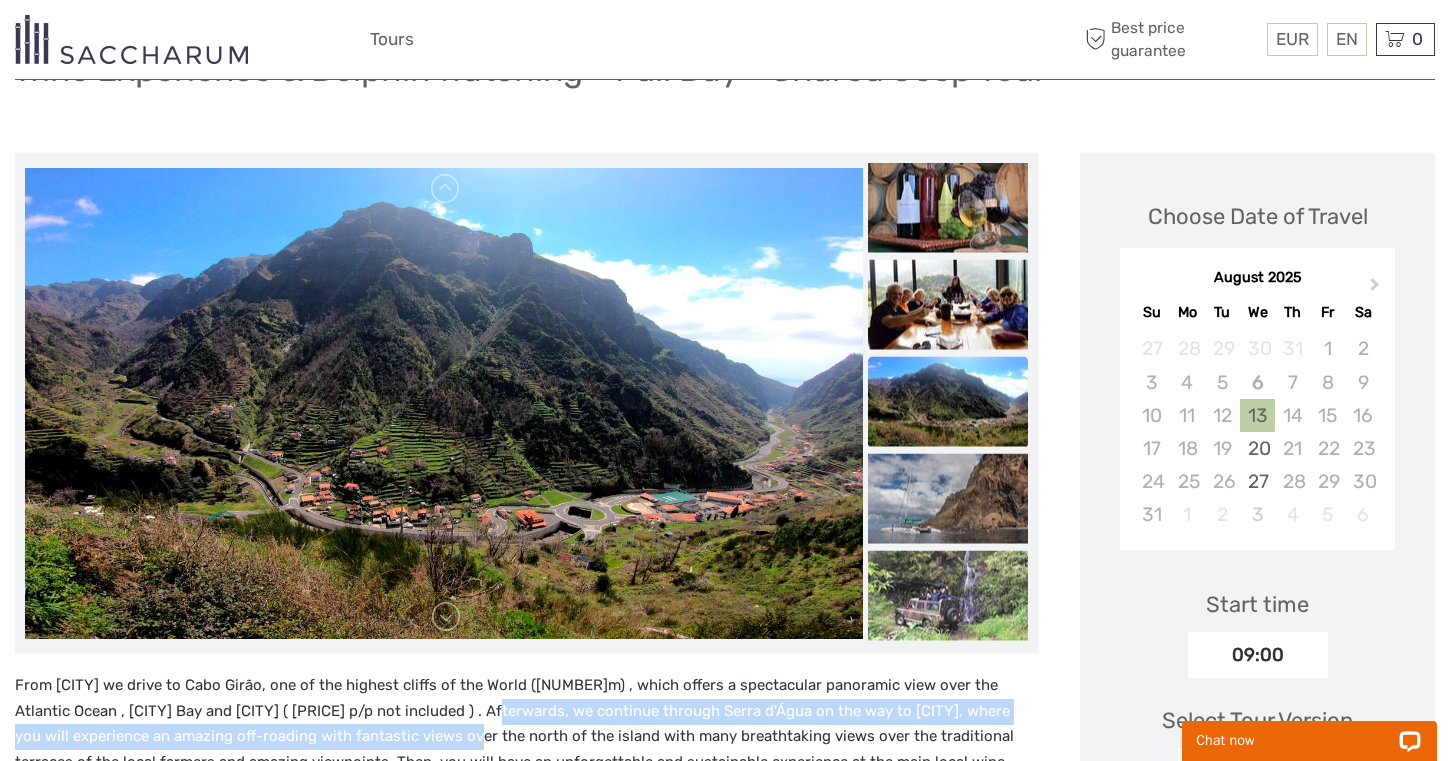 scroll, scrollTop: 176, scrollLeft: 0, axis: vertical 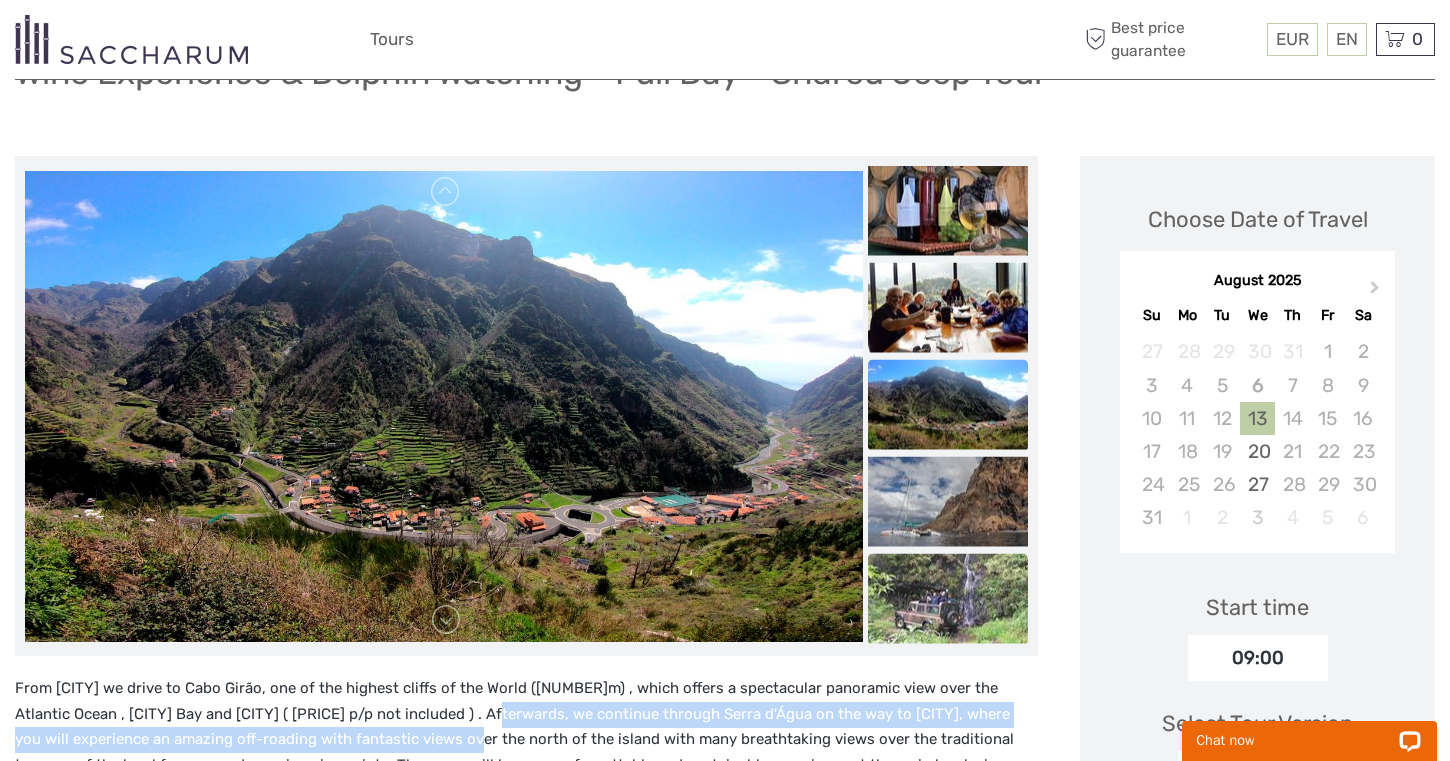 click at bounding box center (948, 599) 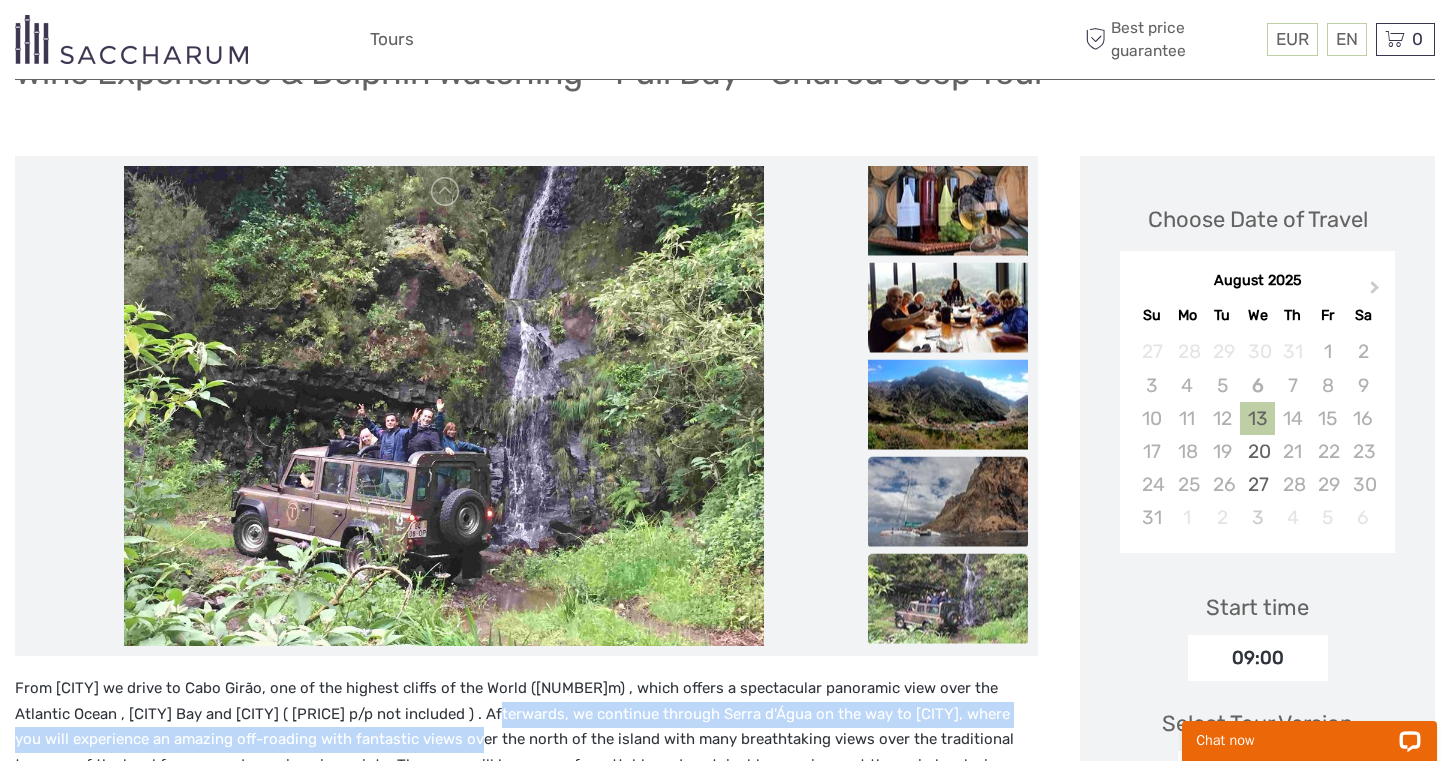 click at bounding box center (948, 502) 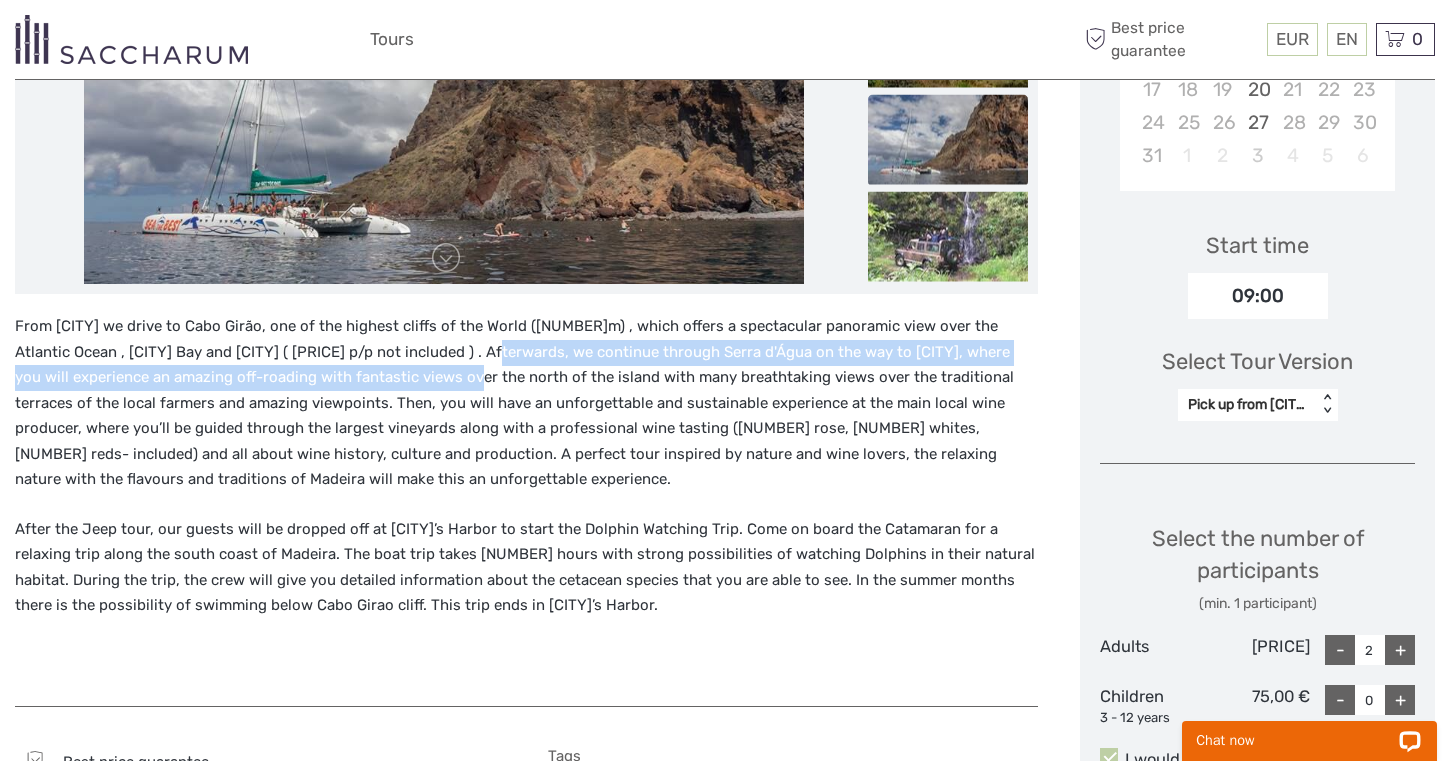 scroll, scrollTop: 545, scrollLeft: 0, axis: vertical 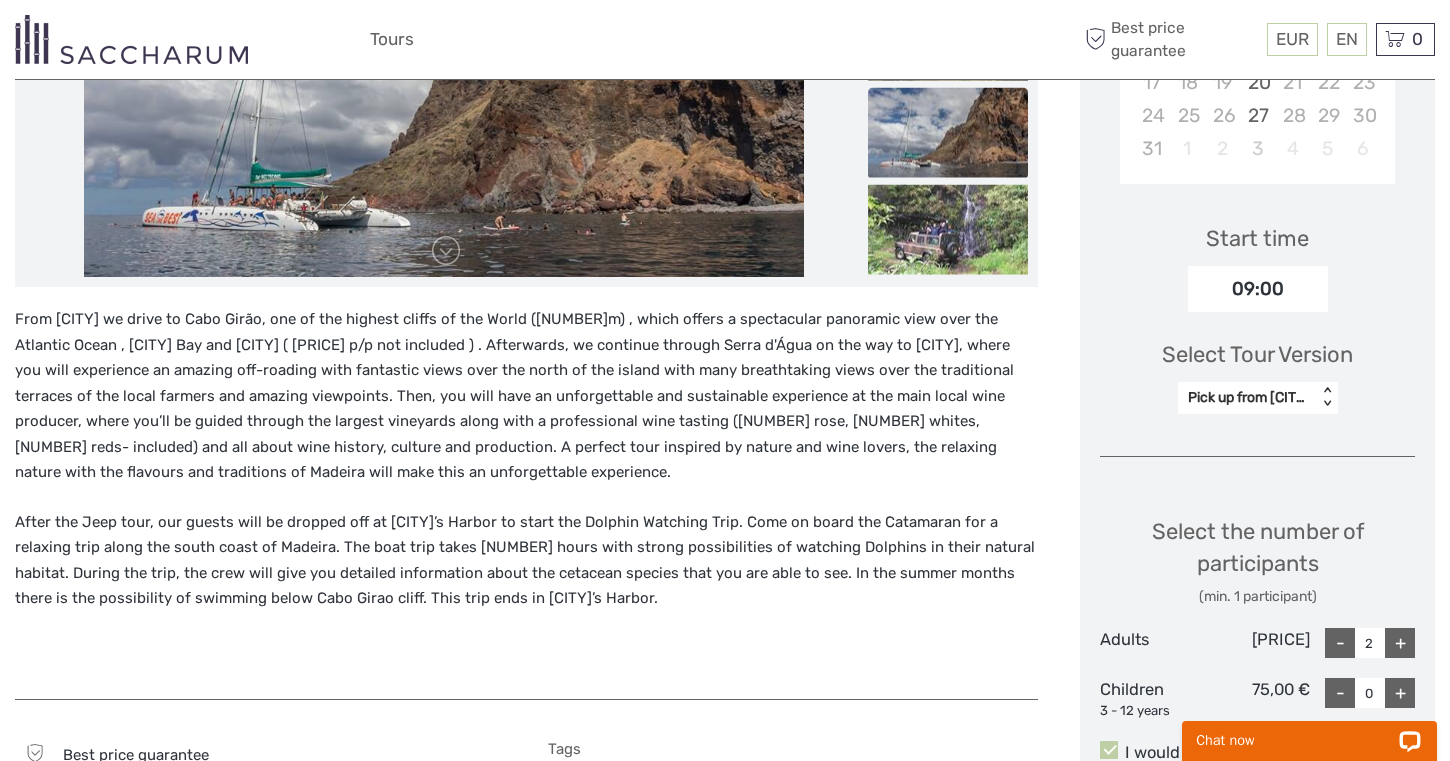 click on "09:00" at bounding box center [1258, 289] 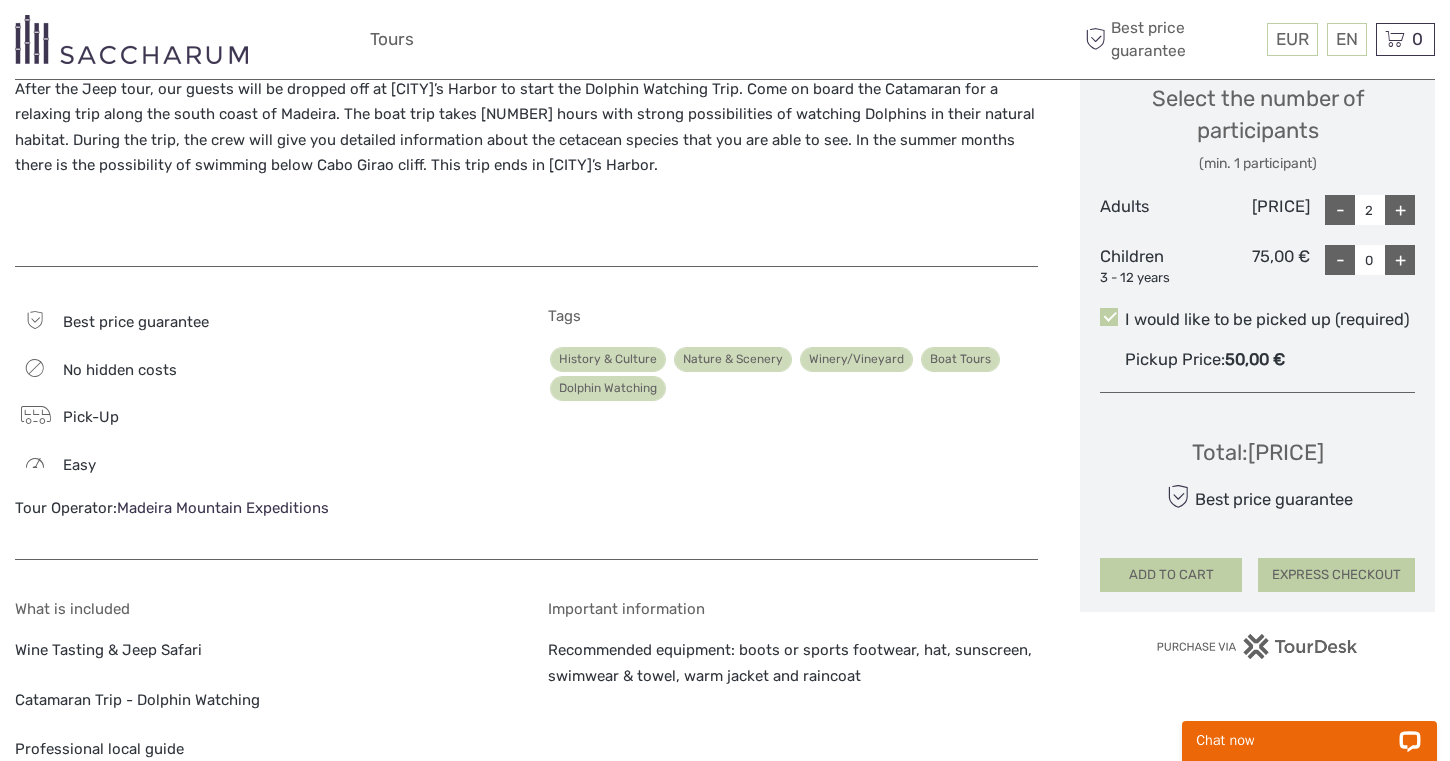 scroll, scrollTop: 1056, scrollLeft: 0, axis: vertical 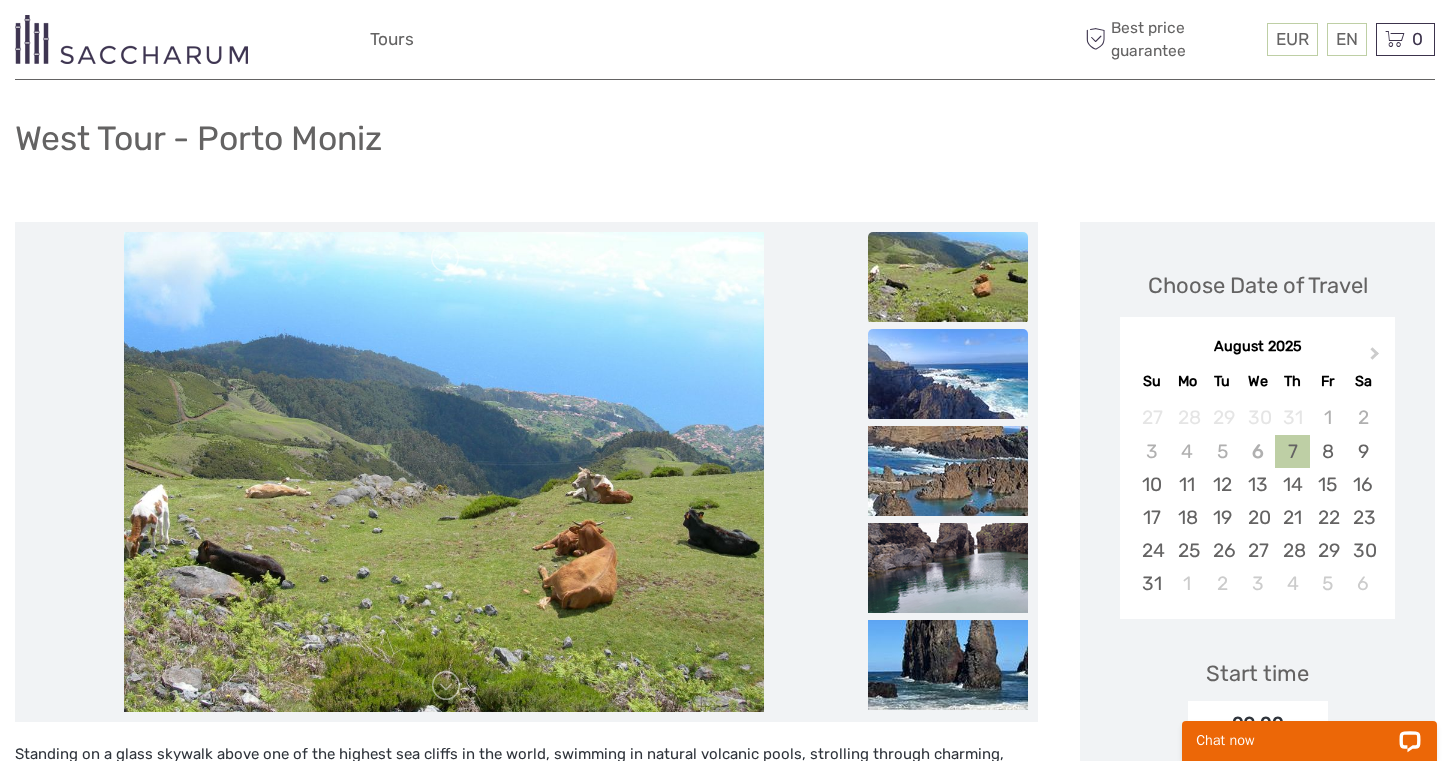 click at bounding box center [948, 374] 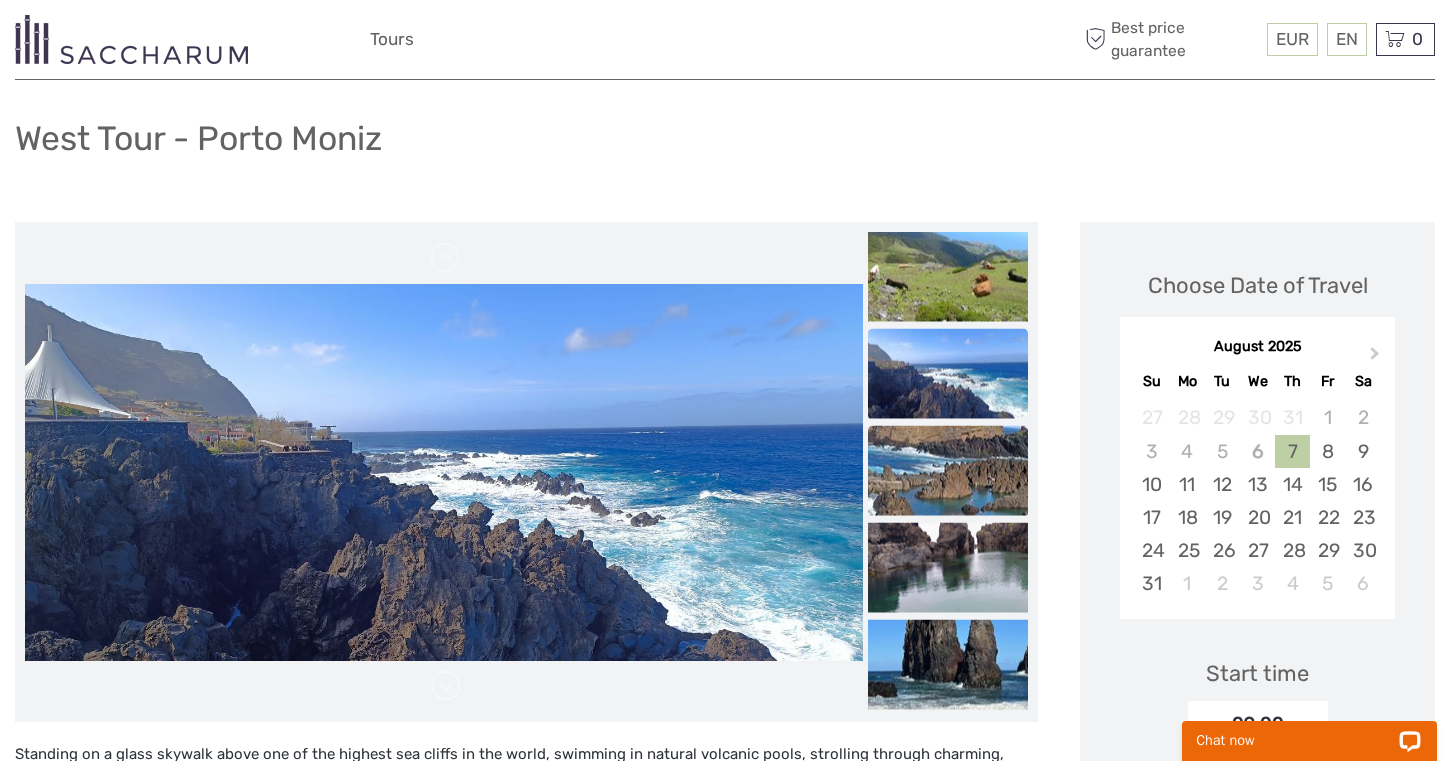 click at bounding box center [948, 471] 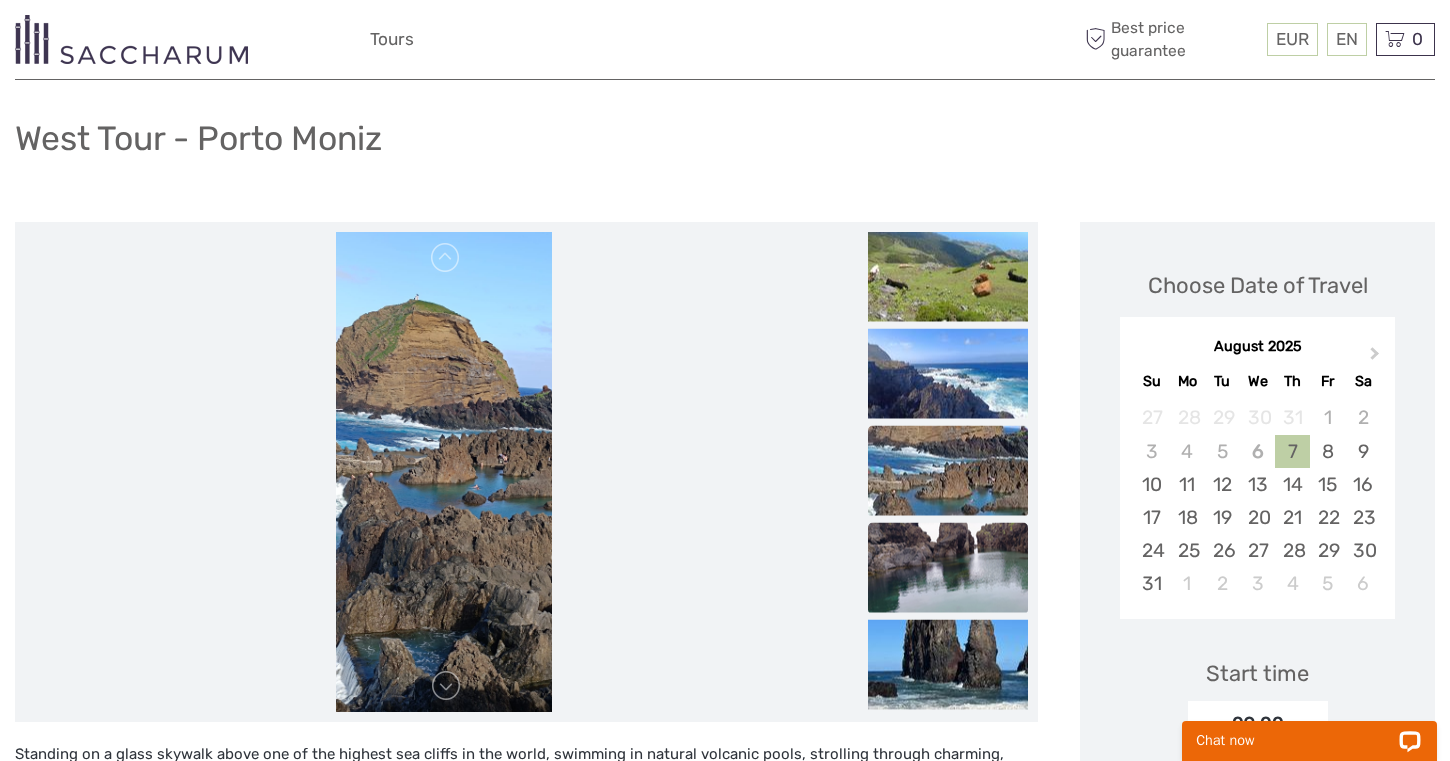 click at bounding box center (948, 568) 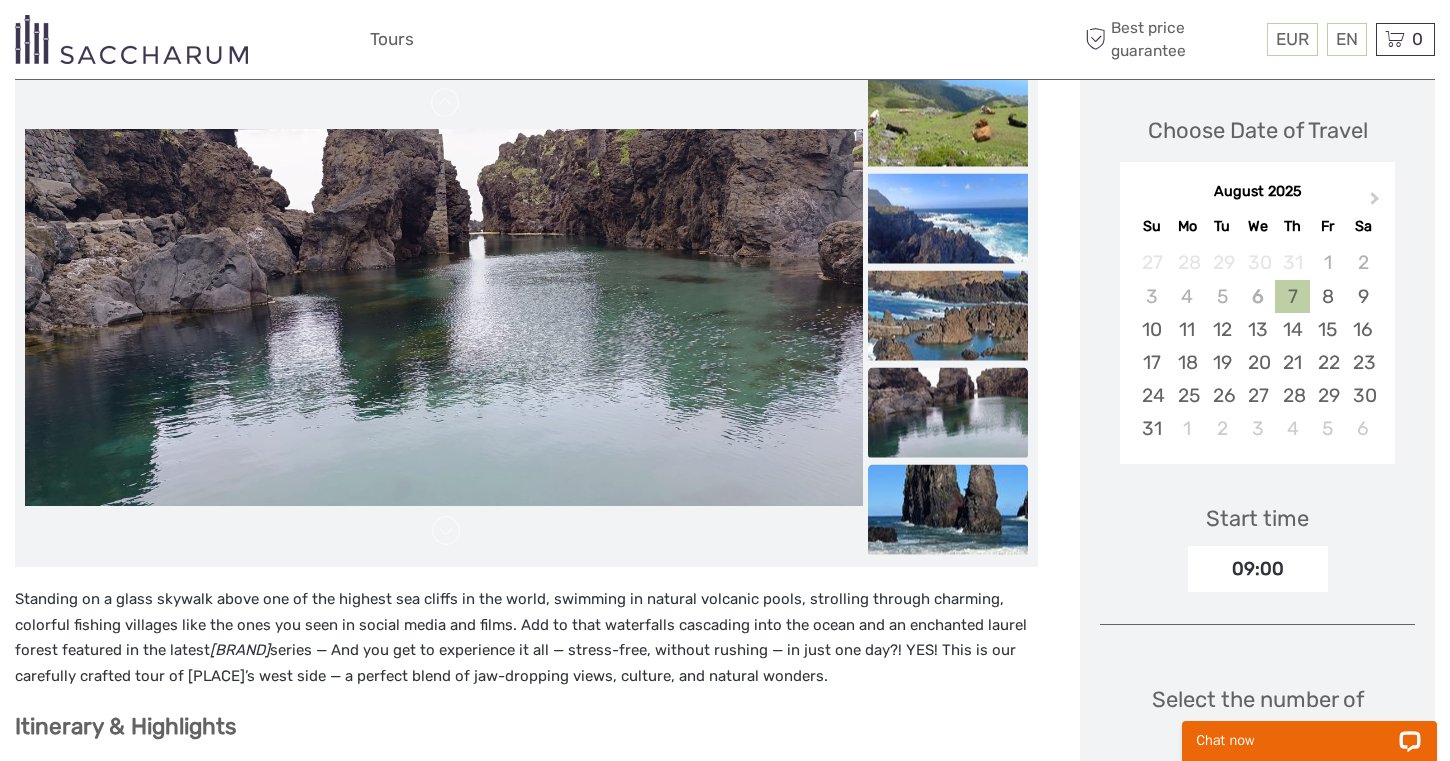 click at bounding box center (948, 510) 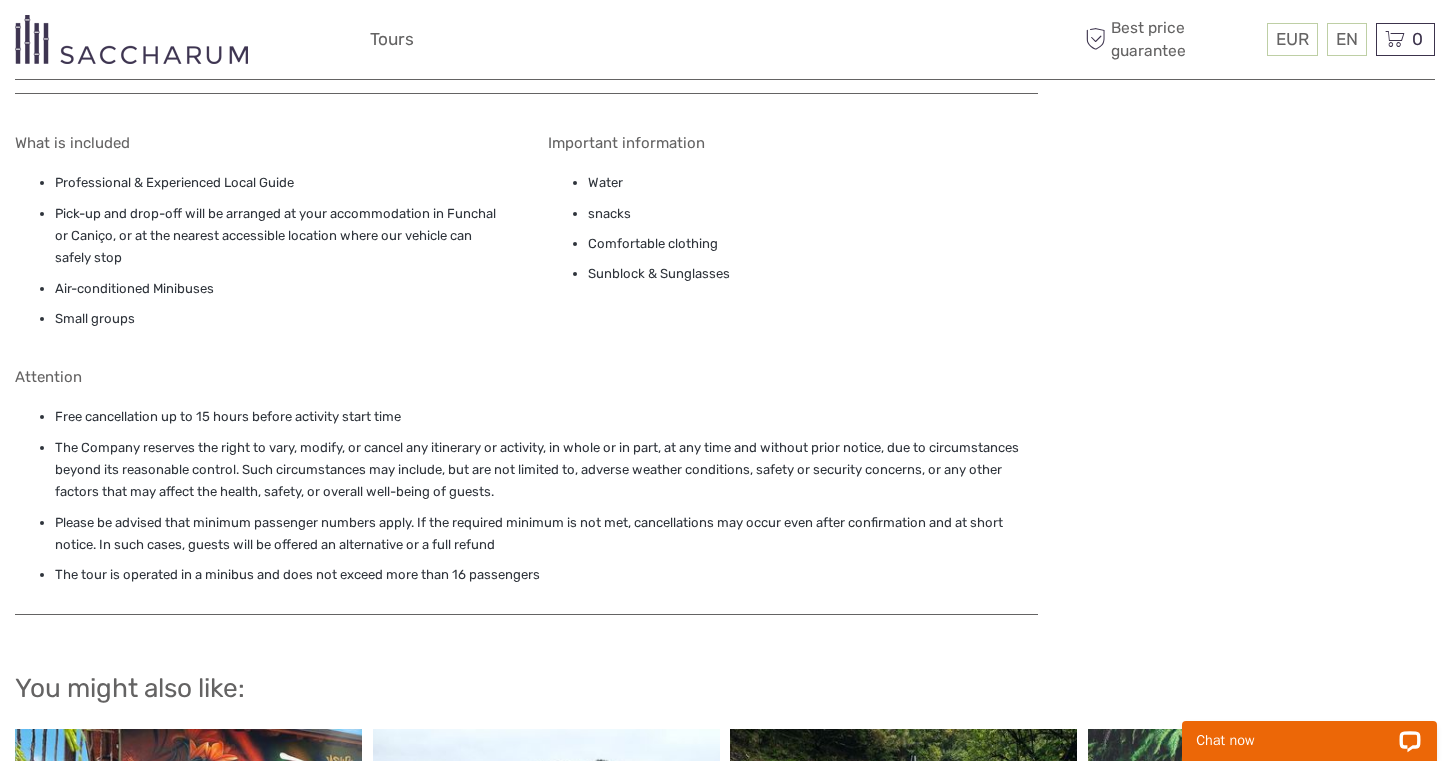 scroll, scrollTop: 2195, scrollLeft: 0, axis: vertical 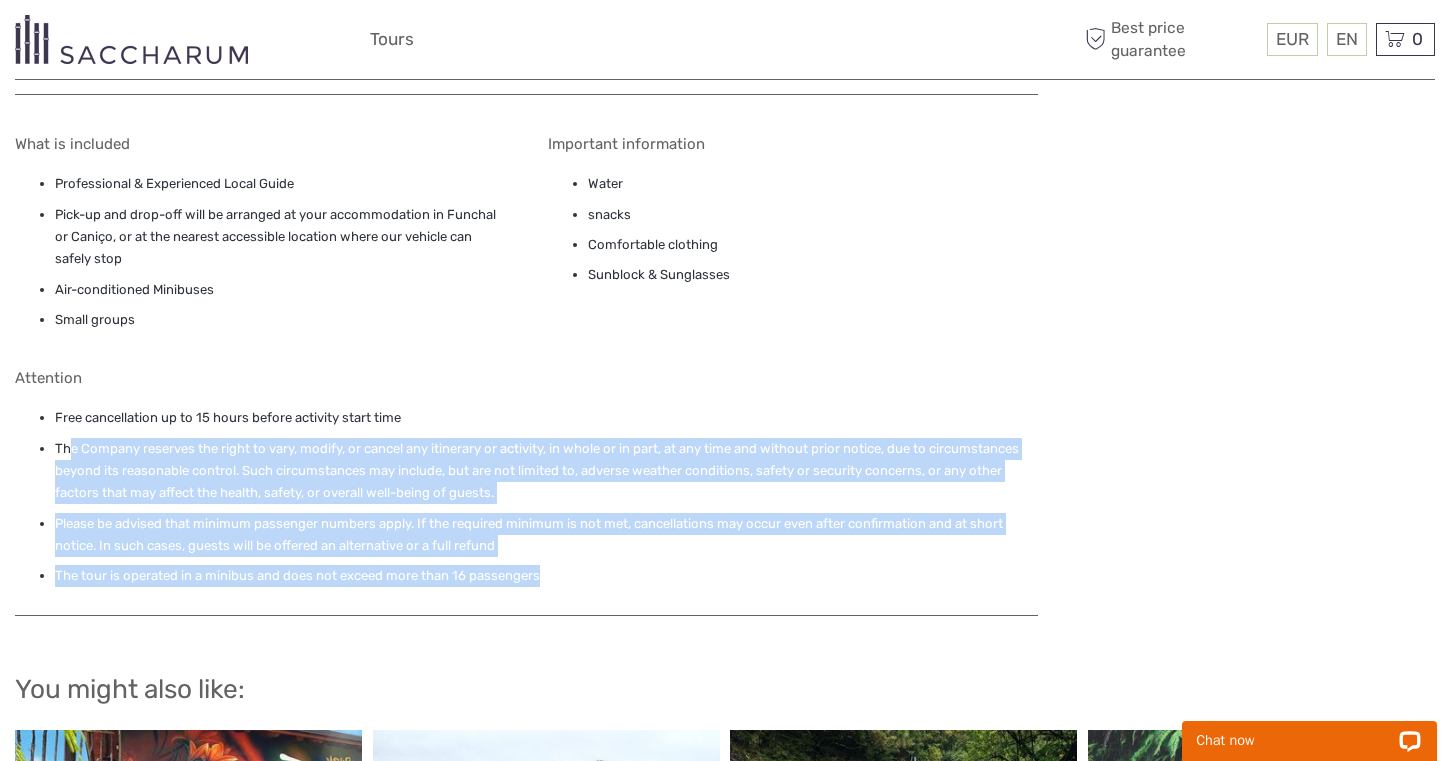 drag, startPoint x: 66, startPoint y: 443, endPoint x: 638, endPoint y: 570, distance: 585.9292 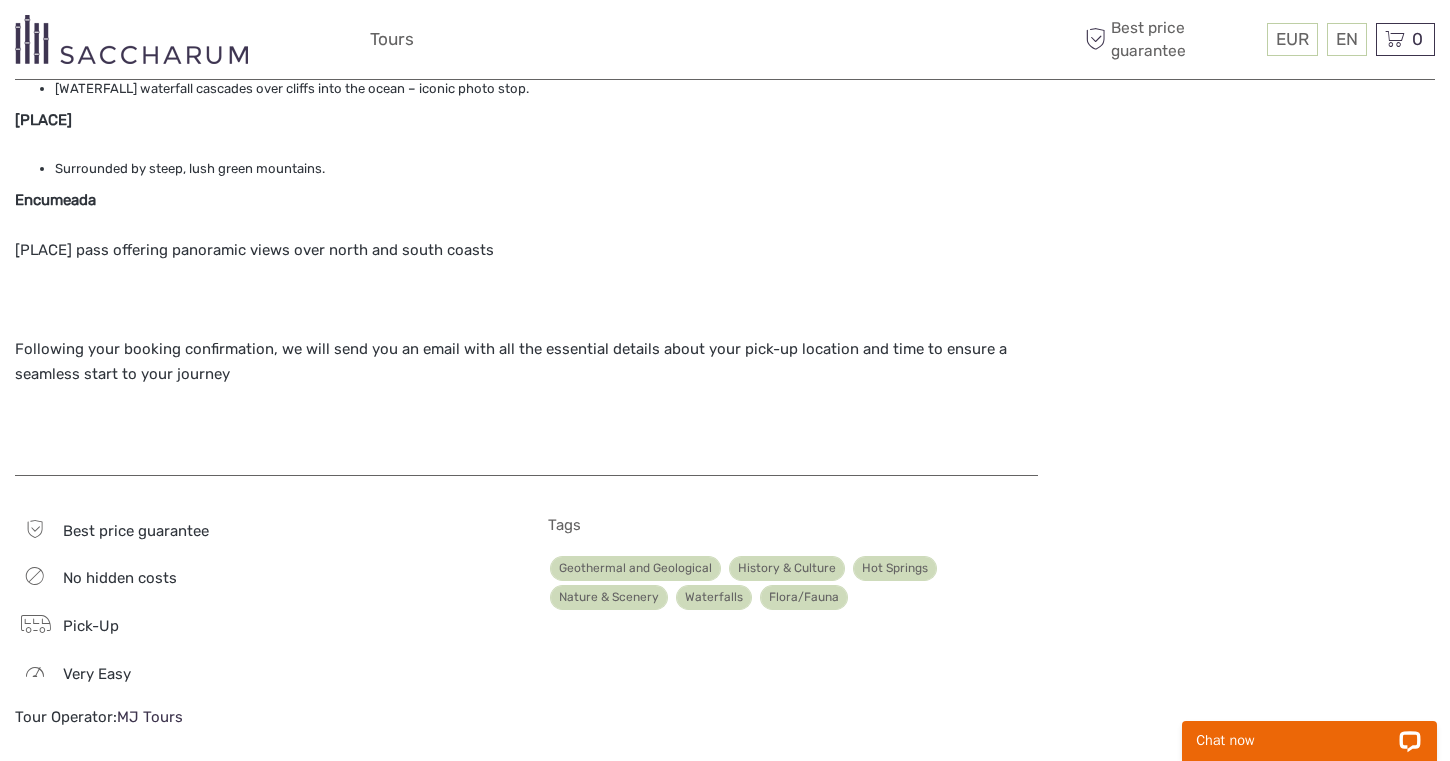 scroll, scrollTop: 1522, scrollLeft: 0, axis: vertical 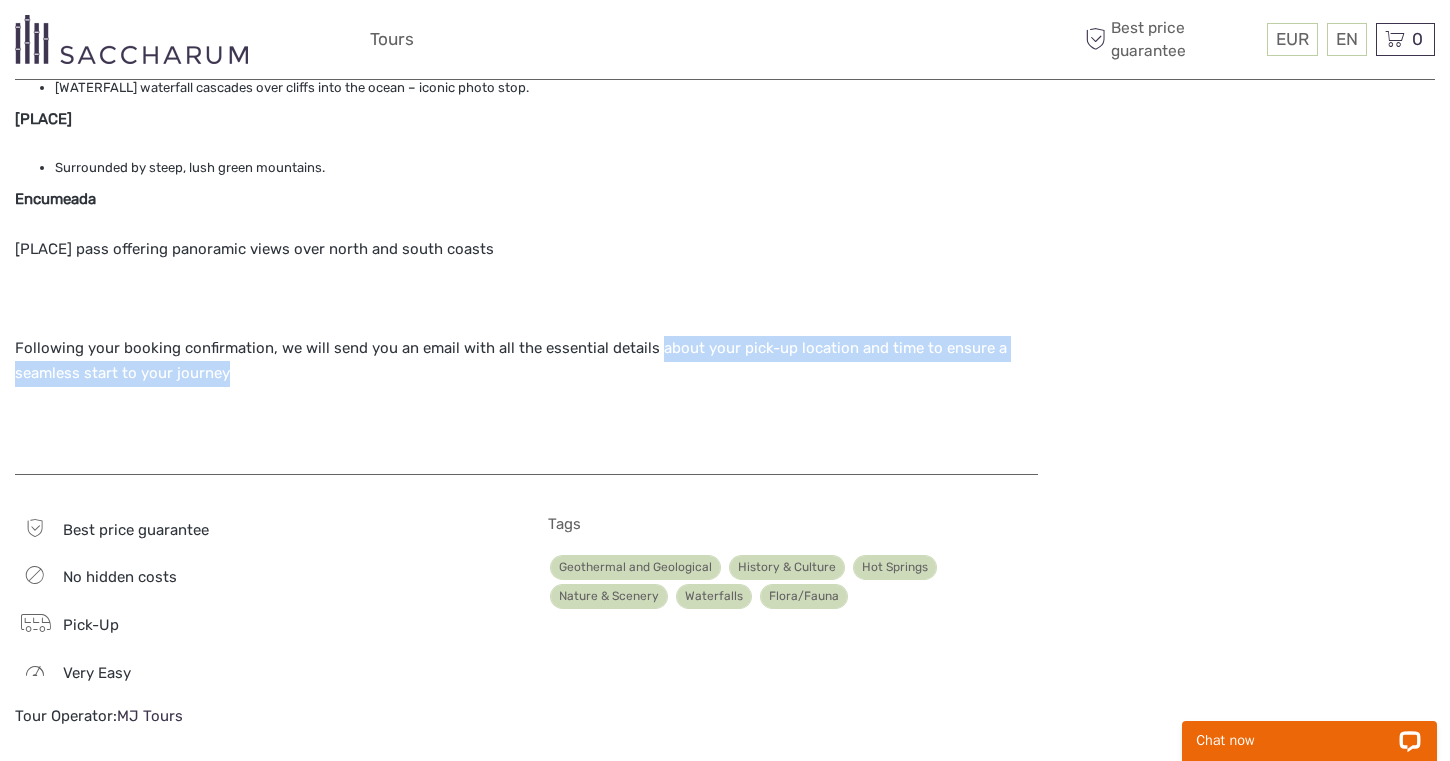 drag, startPoint x: 649, startPoint y: 350, endPoint x: 754, endPoint y: 386, distance: 111 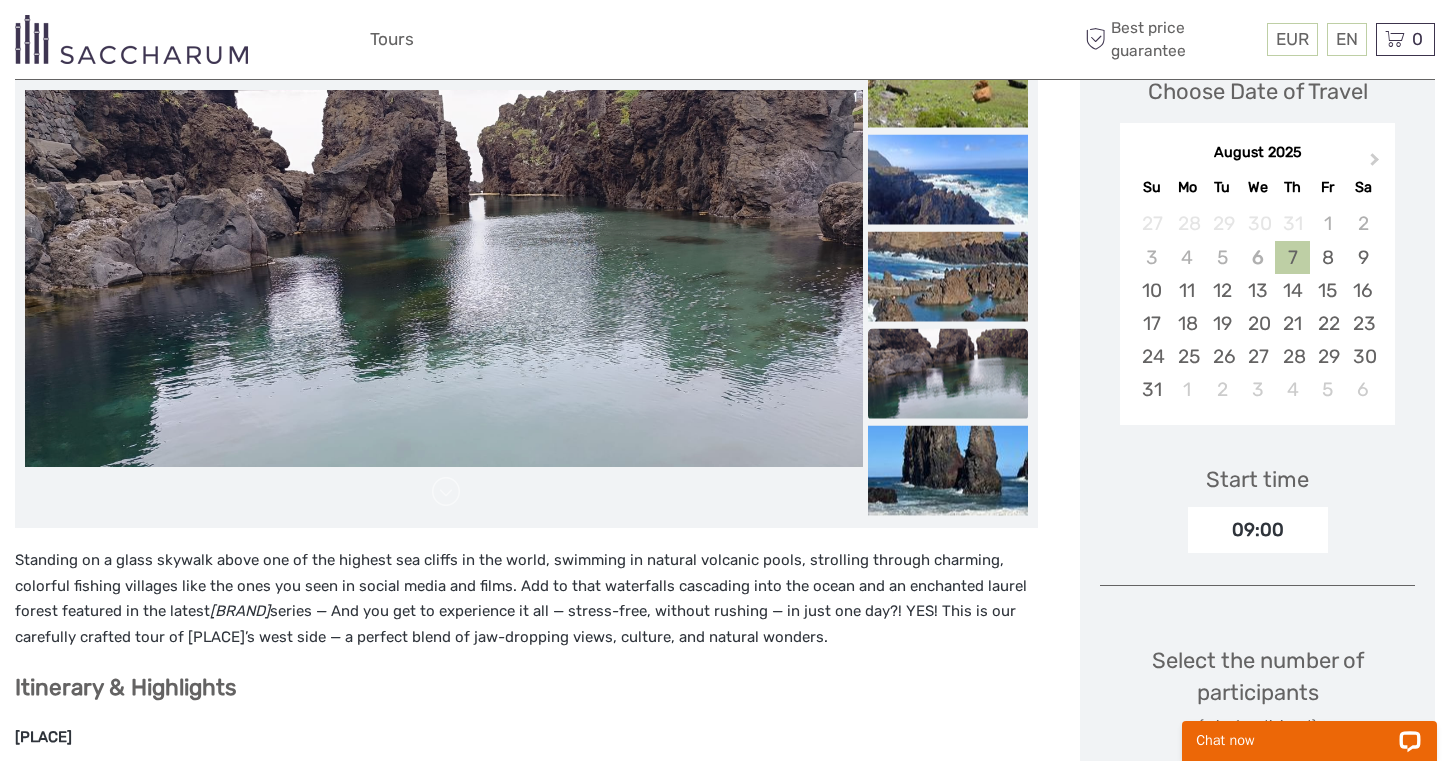 scroll, scrollTop: 305, scrollLeft: 0, axis: vertical 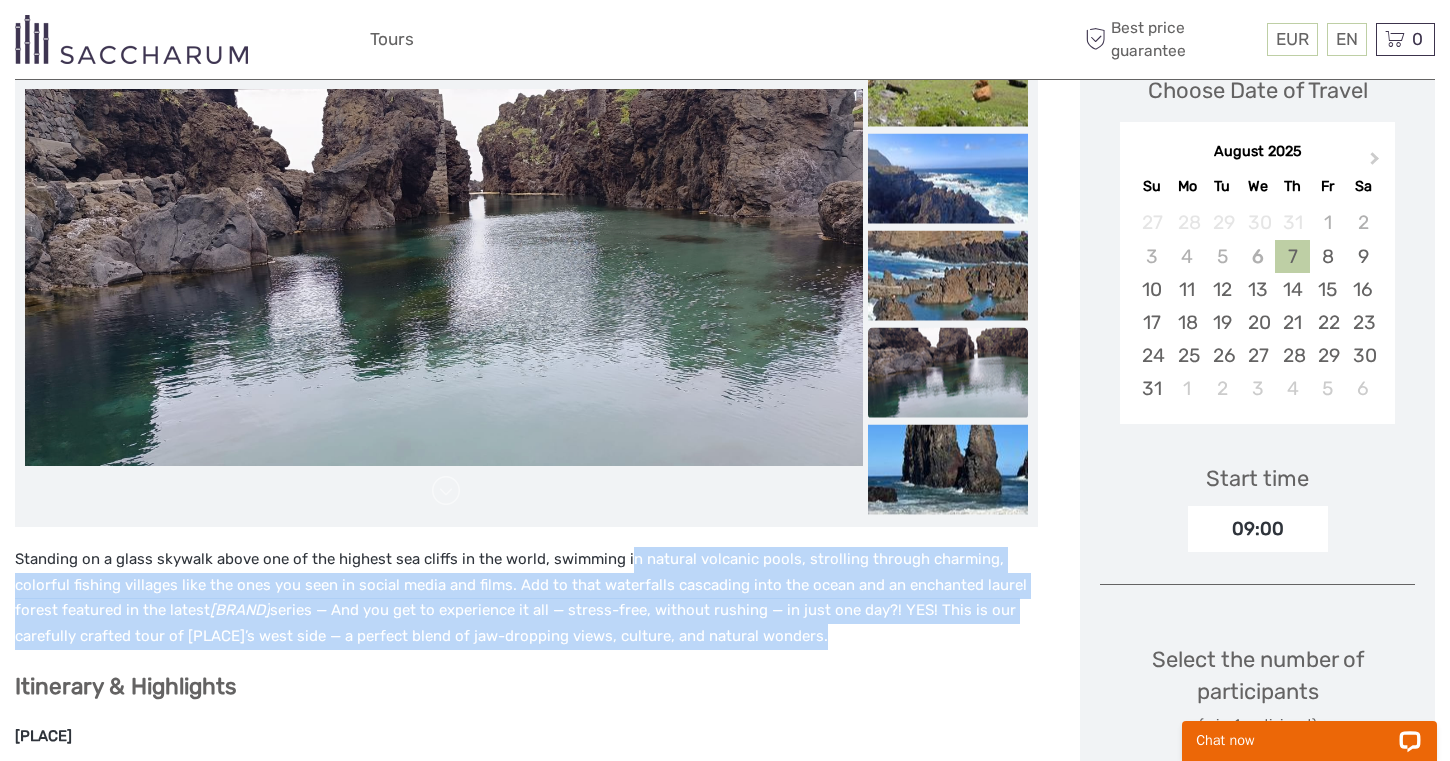drag, startPoint x: 622, startPoint y: 551, endPoint x: 744, endPoint y: 655, distance: 160.3122 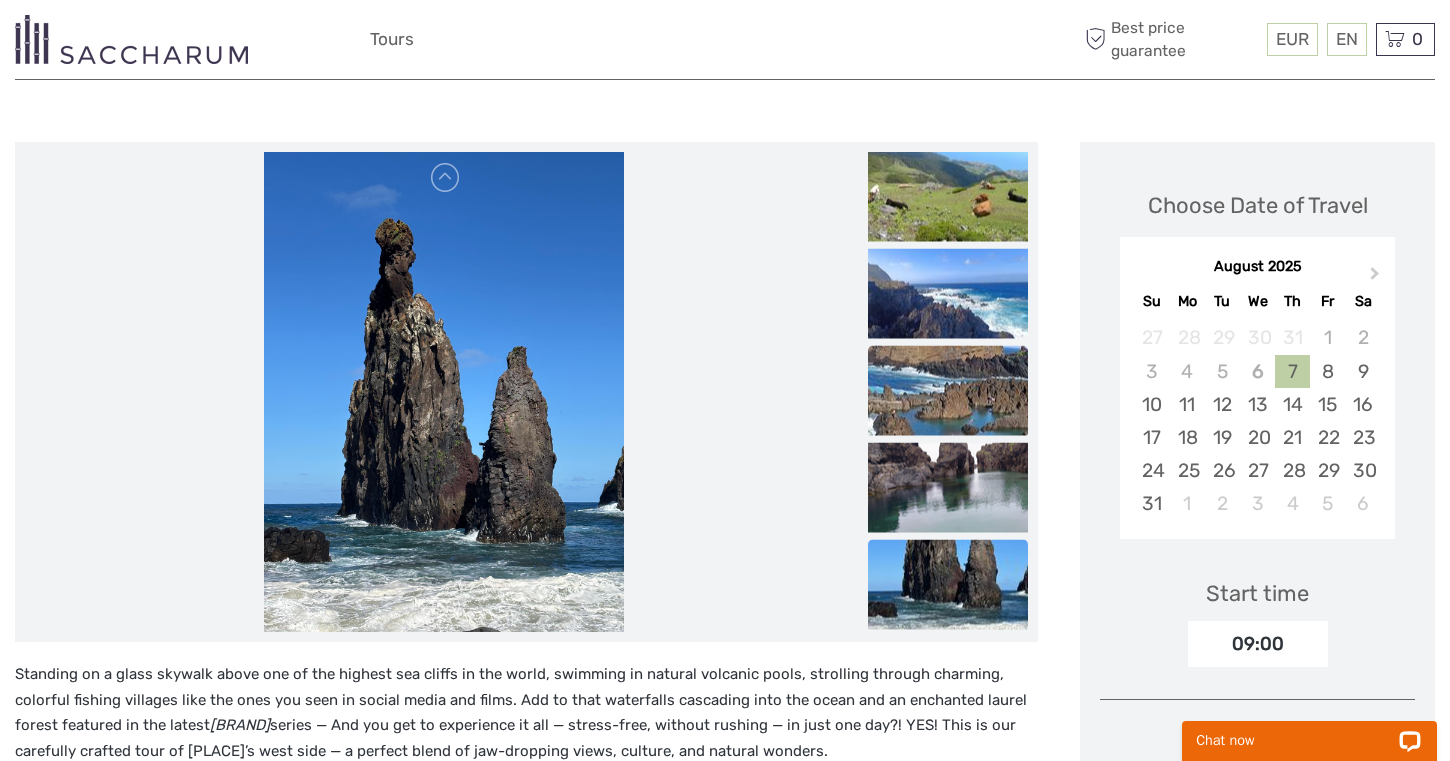 scroll, scrollTop: 183, scrollLeft: 0, axis: vertical 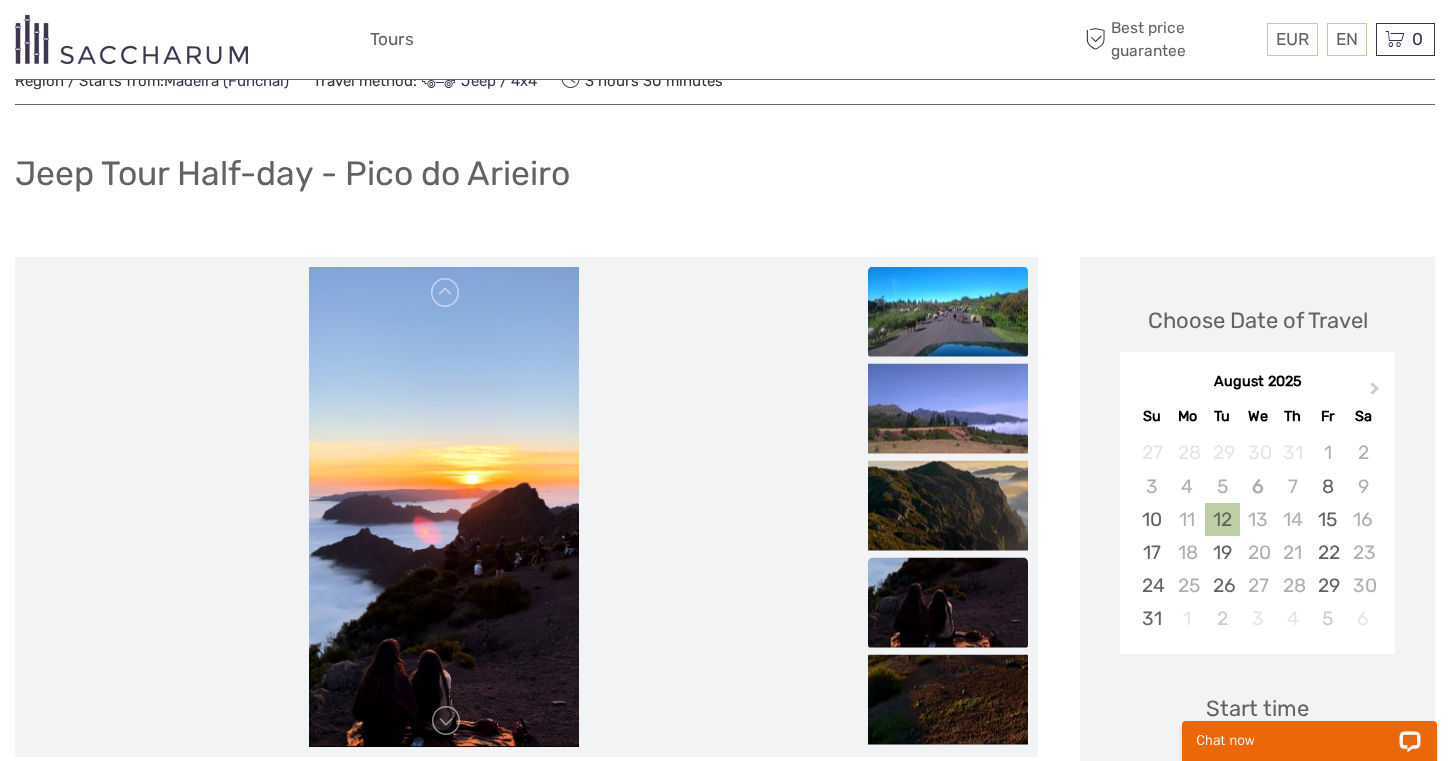 click at bounding box center (948, 312) 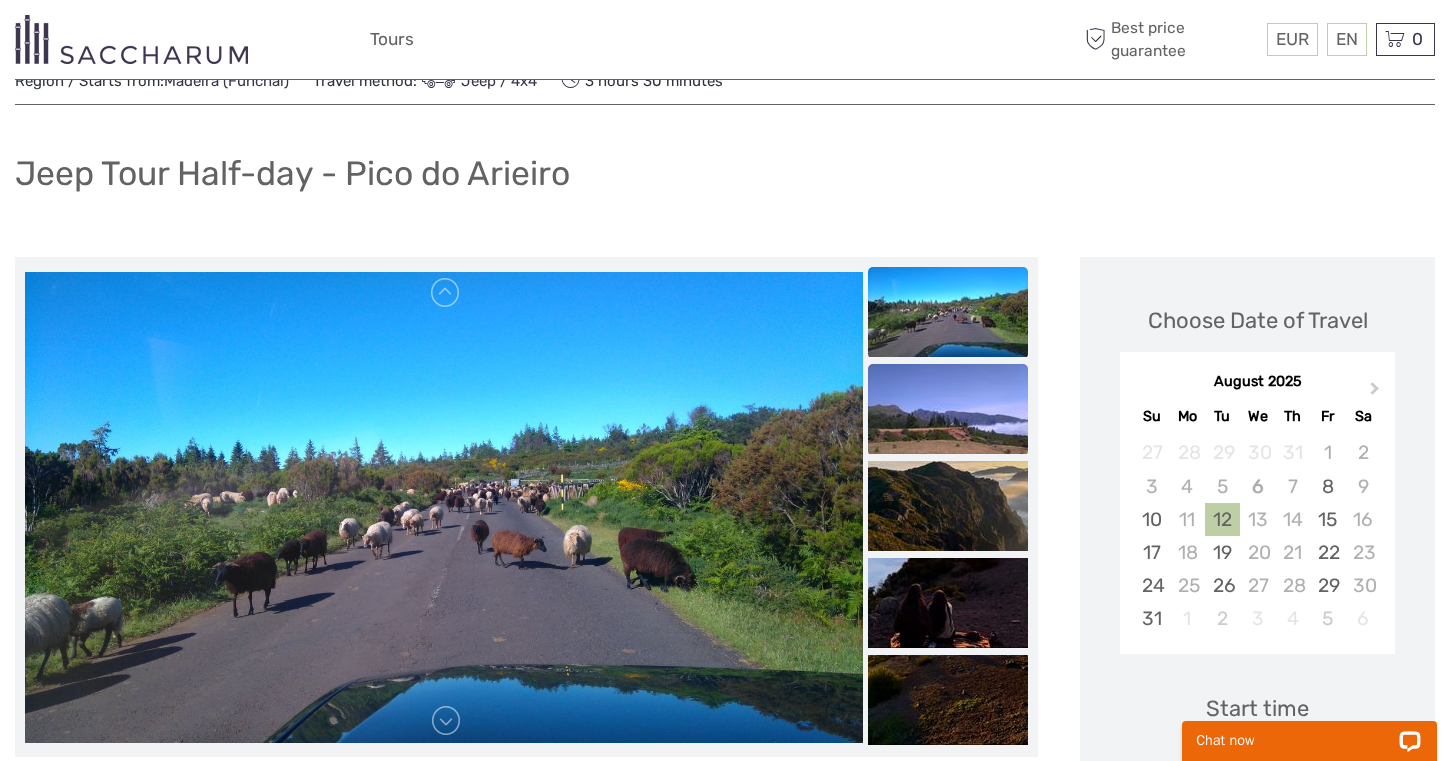 click at bounding box center (948, 409) 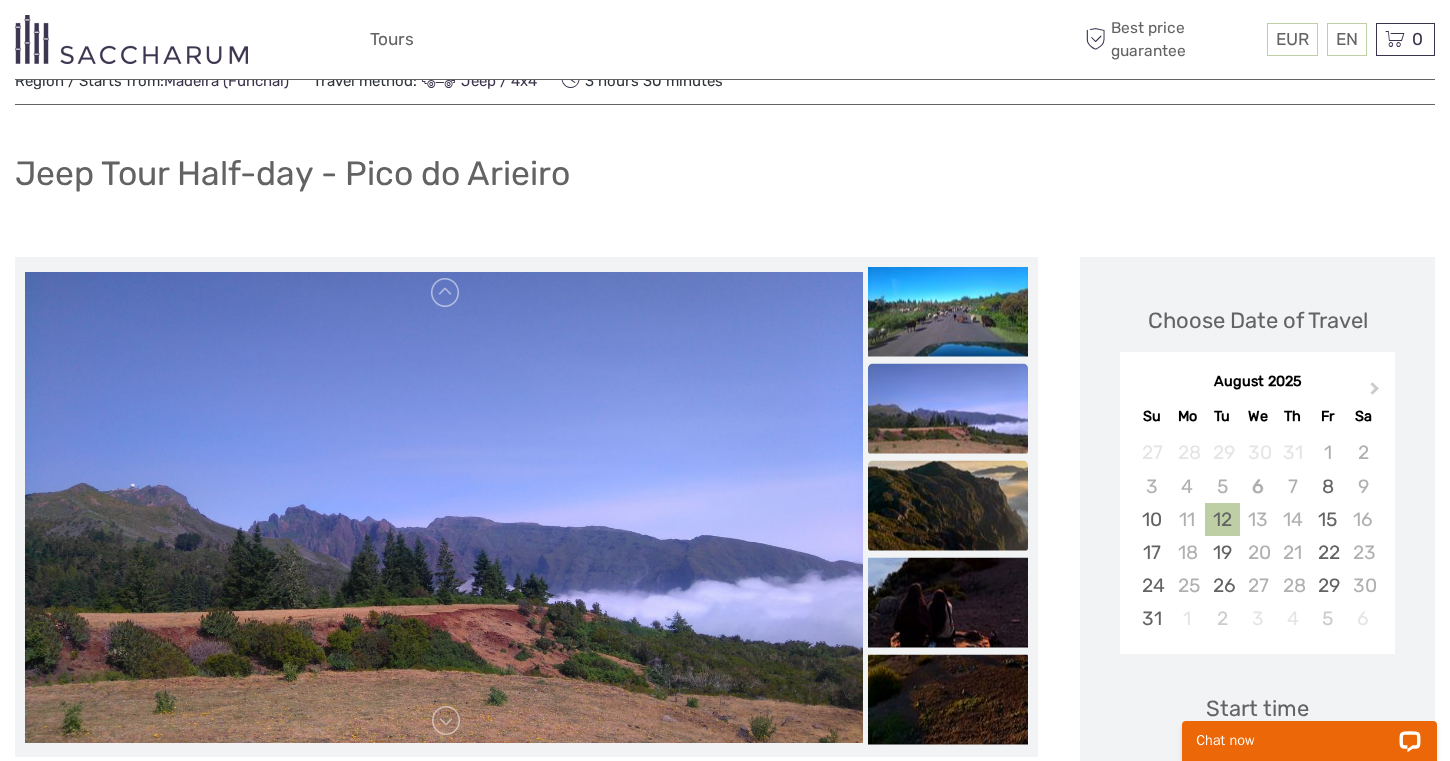 click at bounding box center (948, 506) 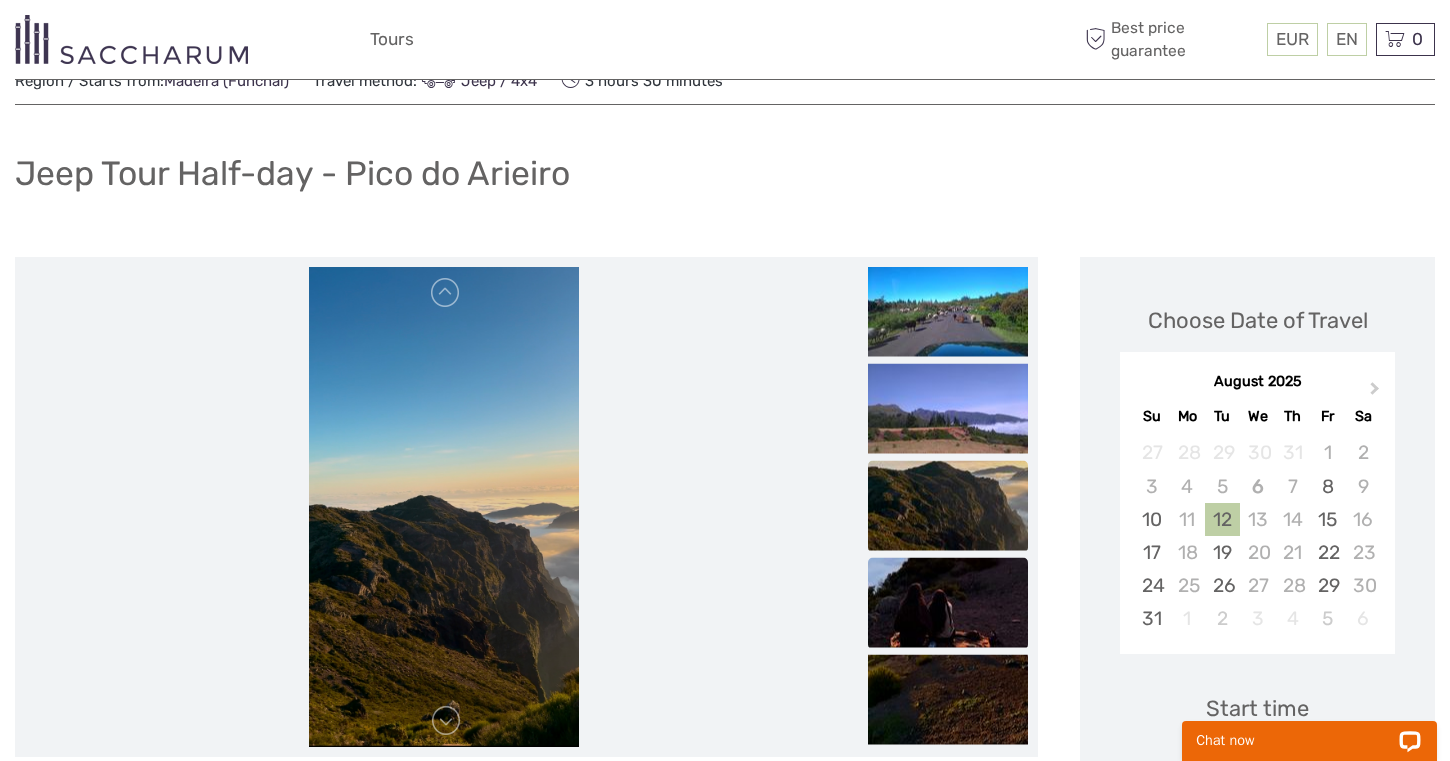 click at bounding box center [948, 603] 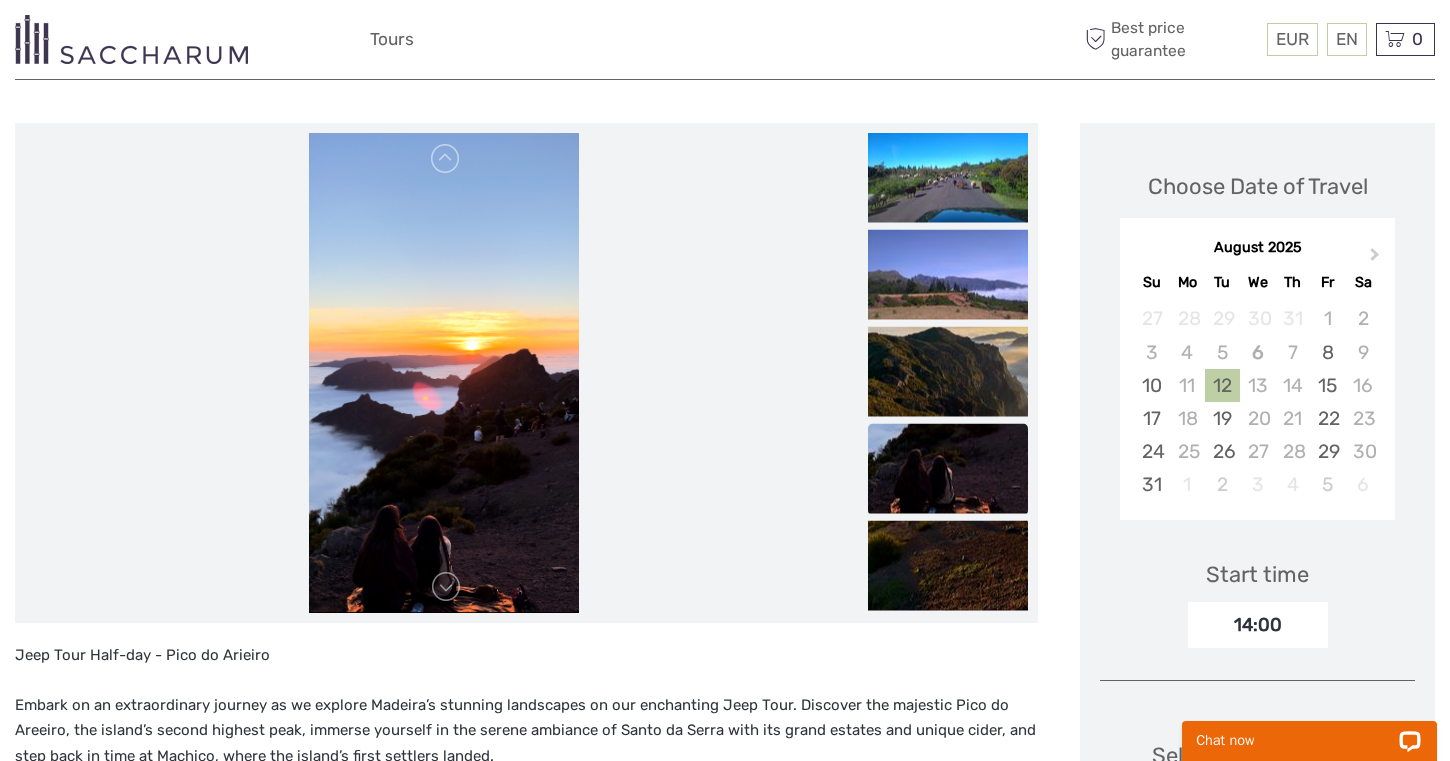 scroll, scrollTop: 221, scrollLeft: 0, axis: vertical 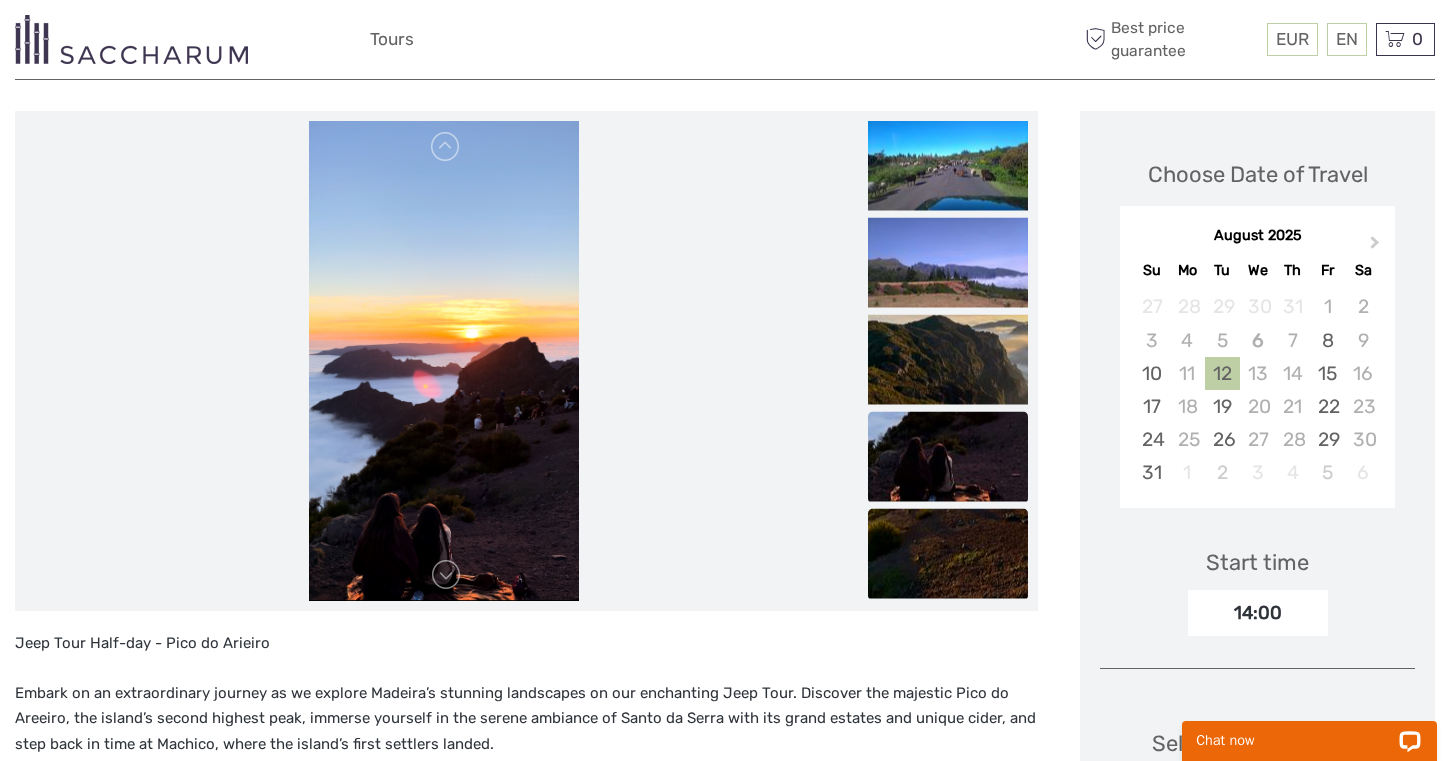 click at bounding box center (948, 554) 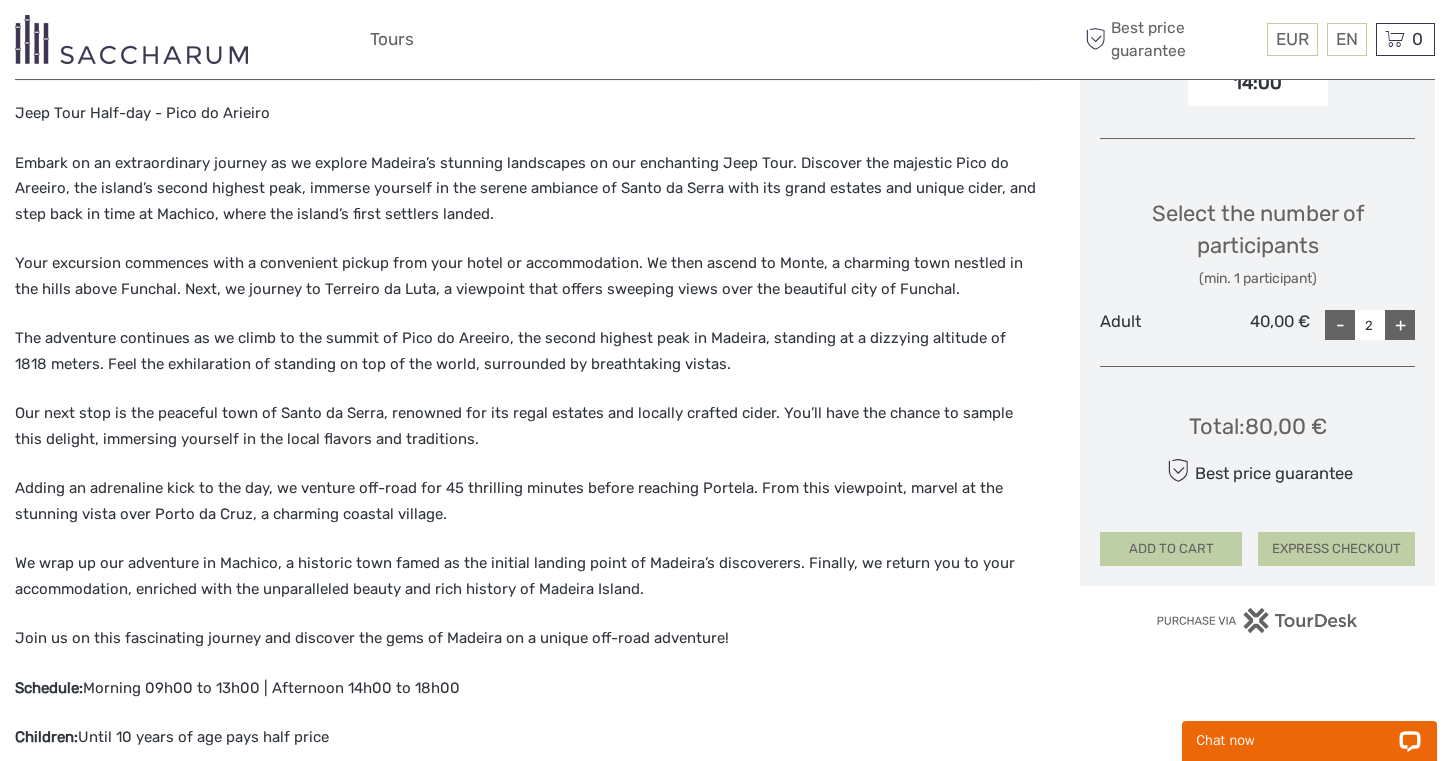 scroll, scrollTop: 749, scrollLeft: 0, axis: vertical 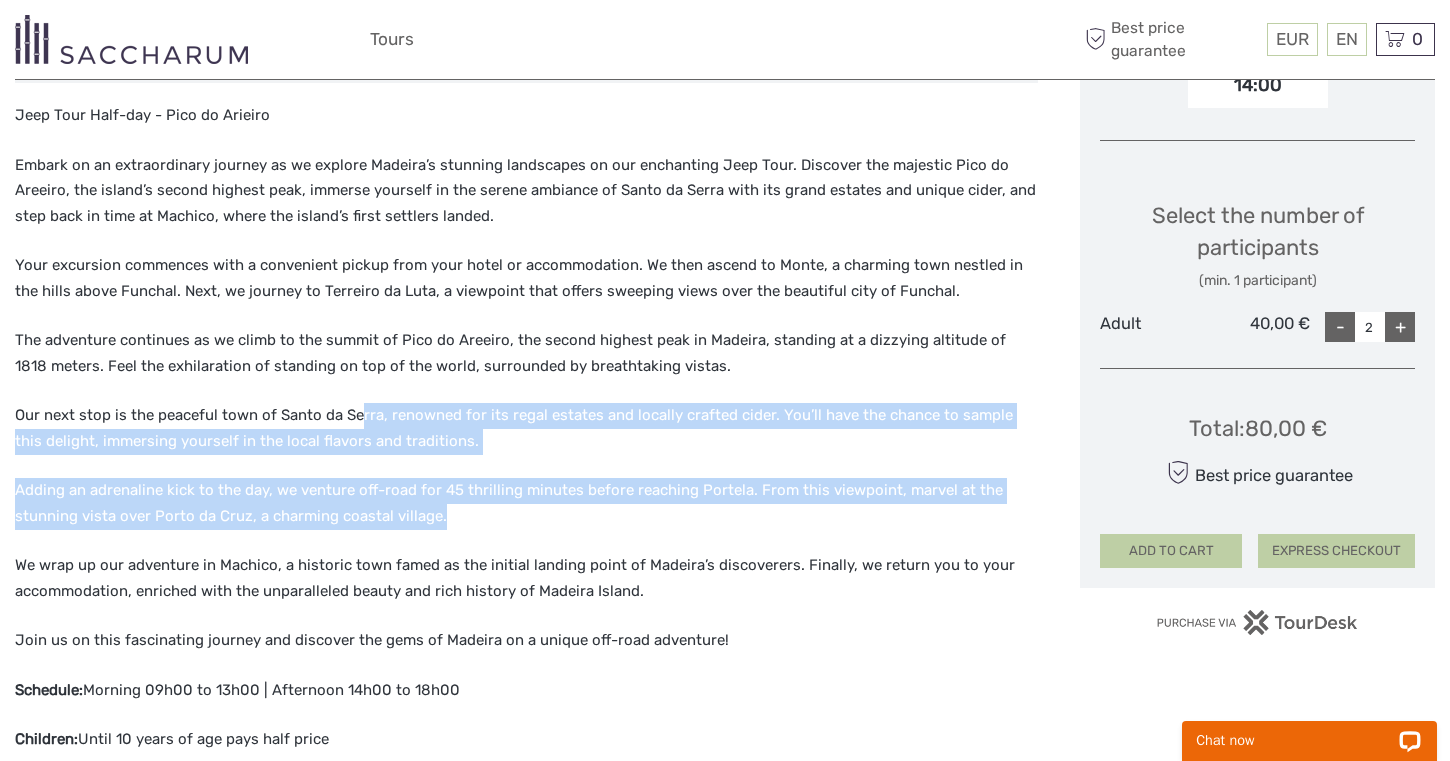 drag, startPoint x: 358, startPoint y: 410, endPoint x: 473, endPoint y: 547, distance: 178.86867 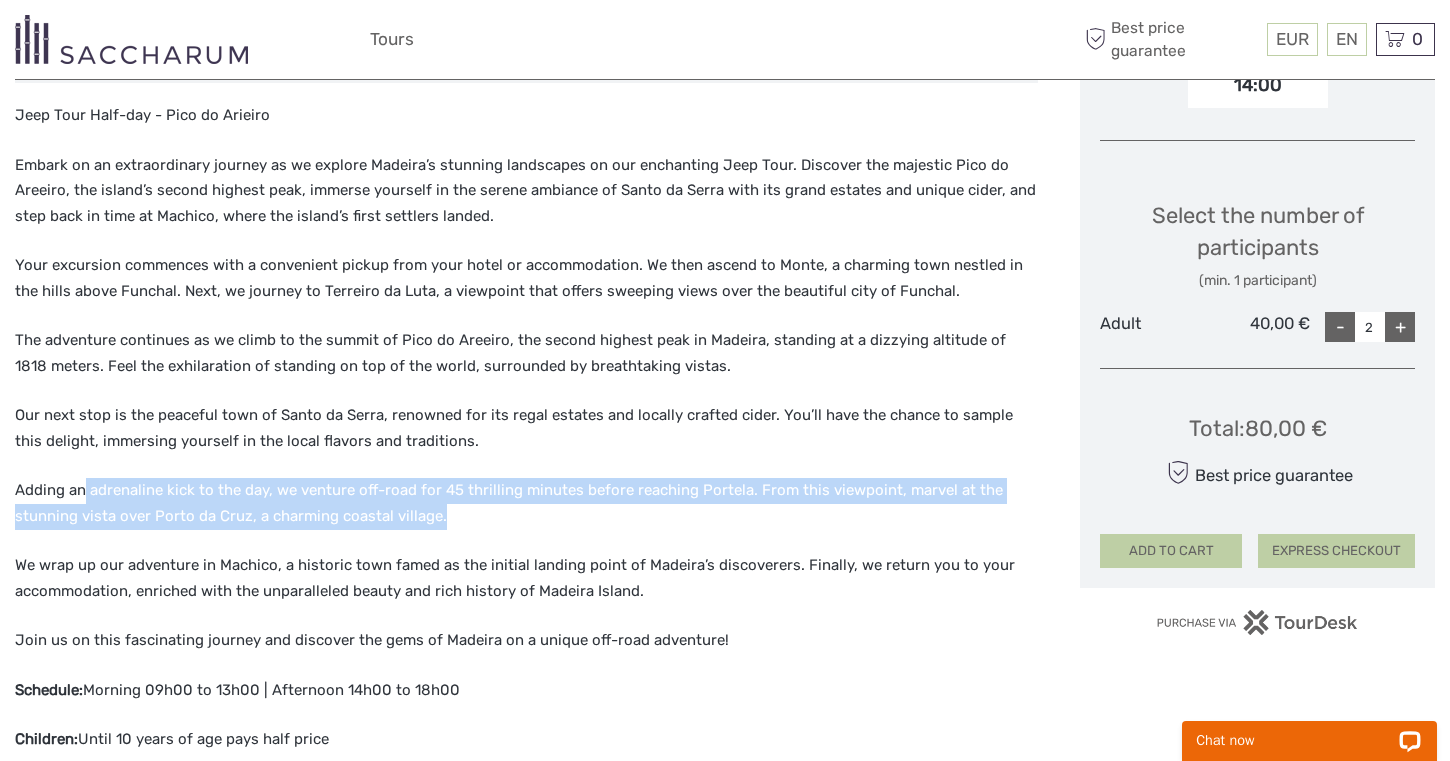 drag, startPoint x: 102, startPoint y: 484, endPoint x: 498, endPoint y: 532, distance: 398.8985 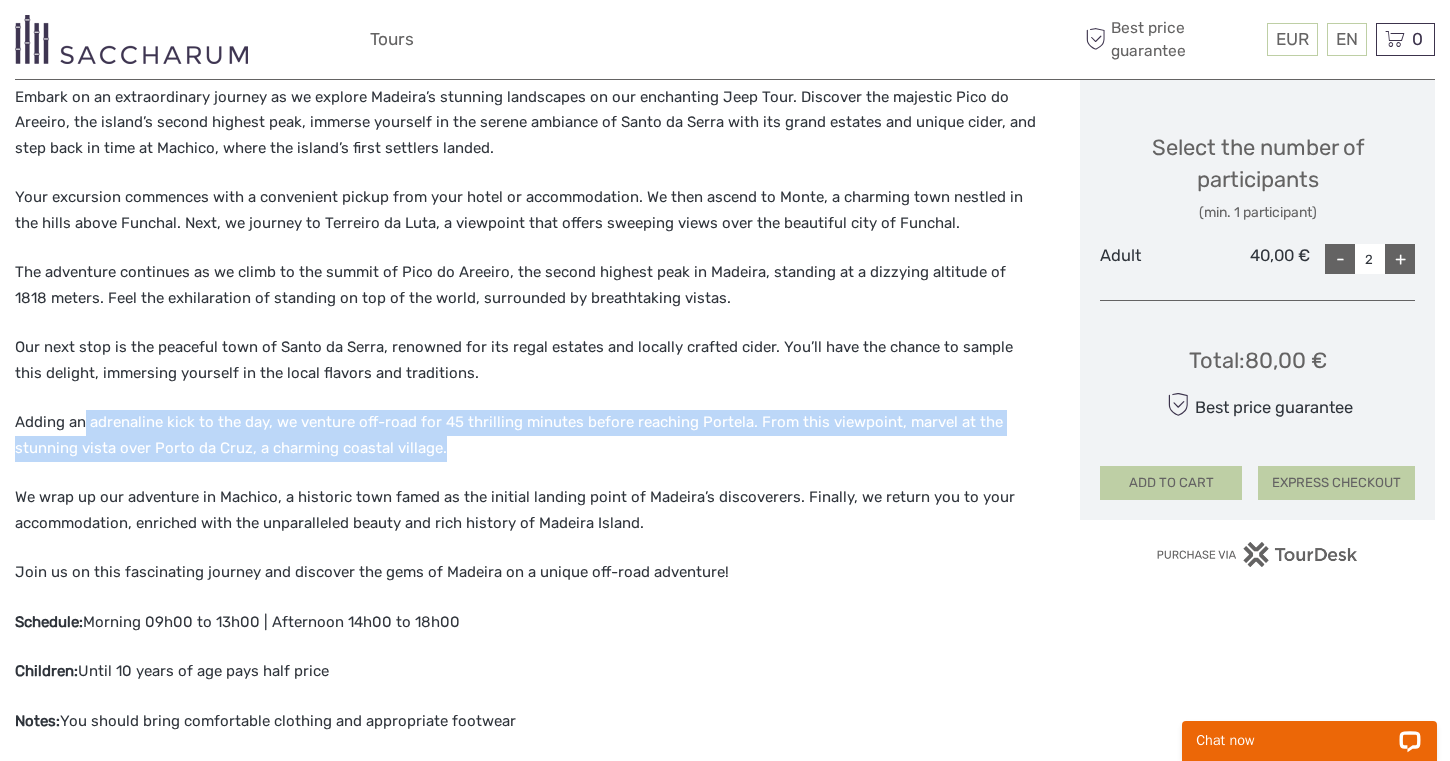 scroll, scrollTop: 829, scrollLeft: 0, axis: vertical 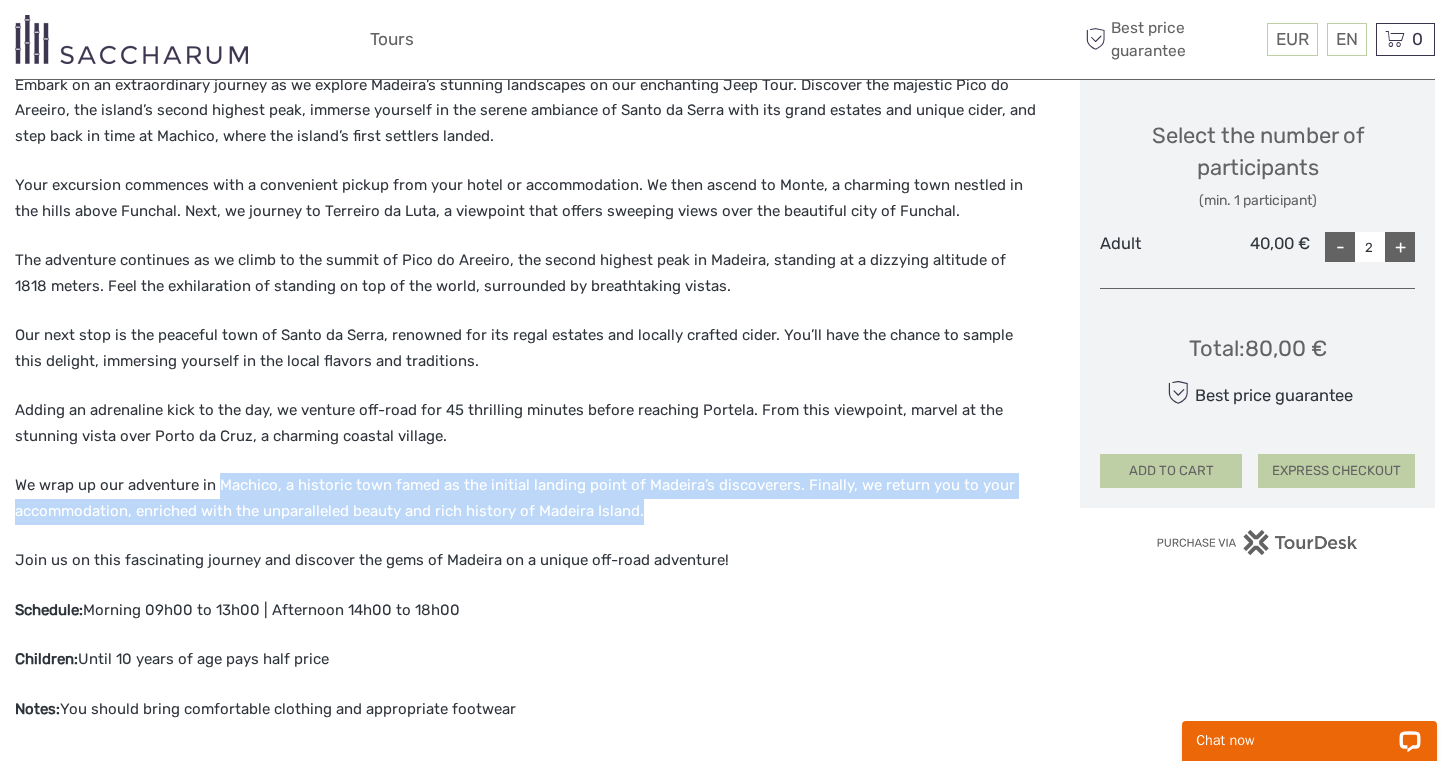 drag, startPoint x: 216, startPoint y: 484, endPoint x: 550, endPoint y: 526, distance: 336.63037 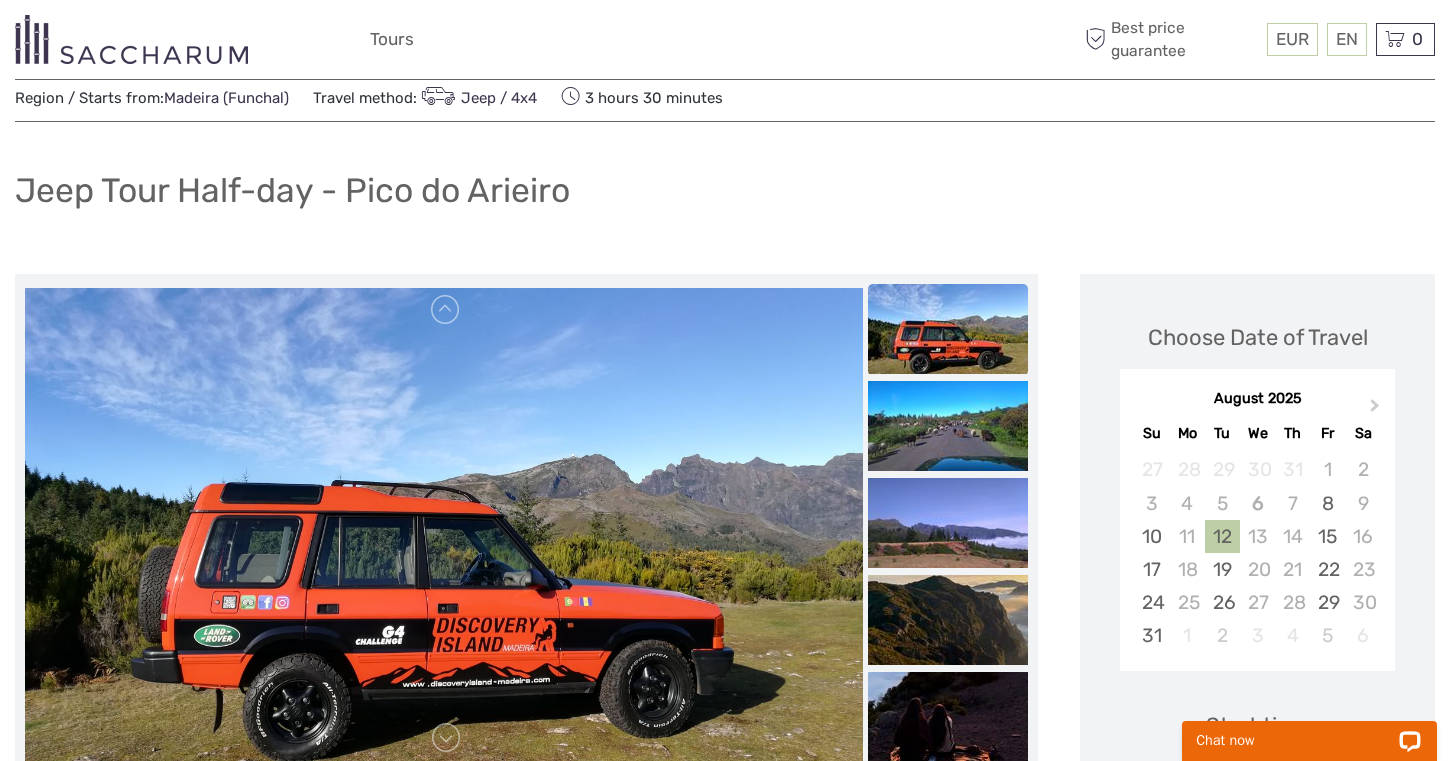 scroll, scrollTop: 30, scrollLeft: 0, axis: vertical 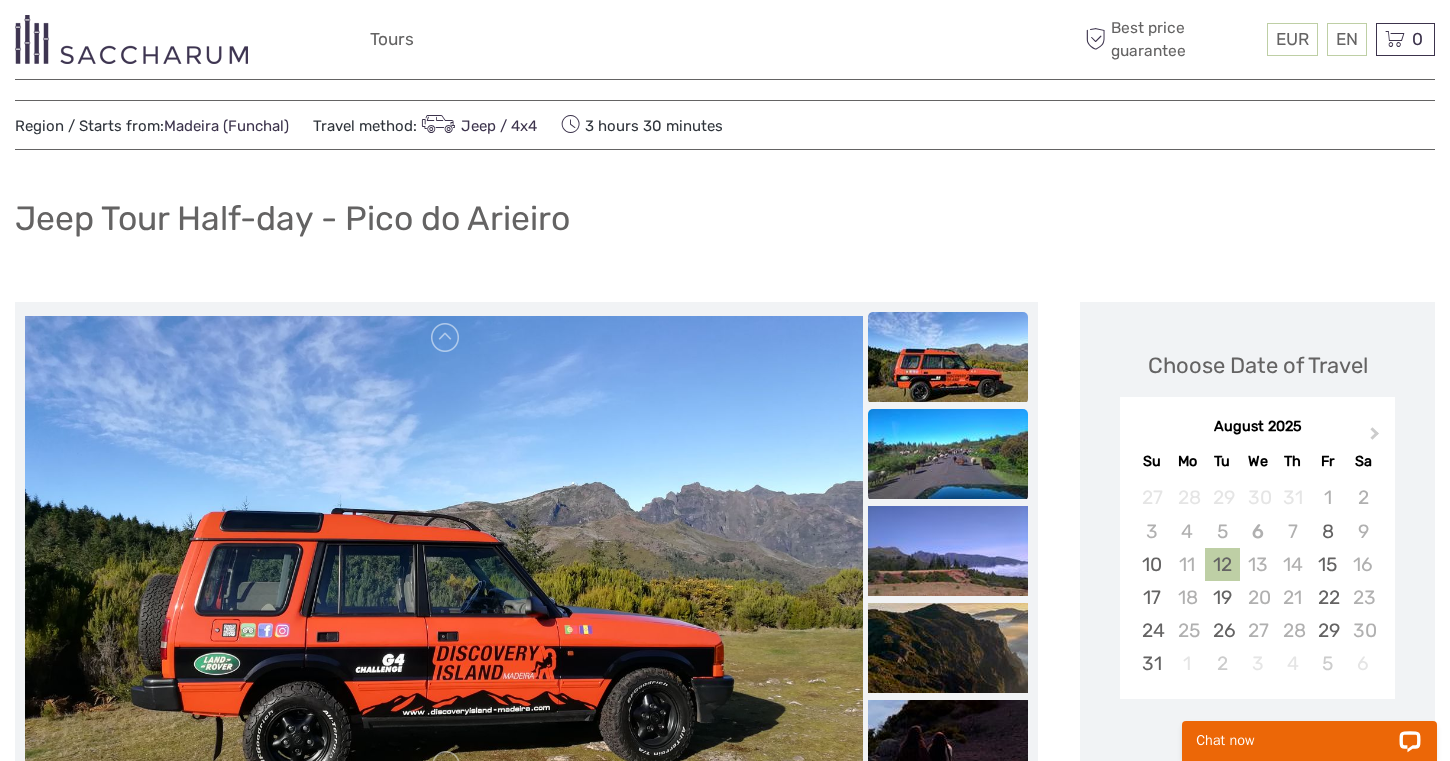 click at bounding box center [948, 454] 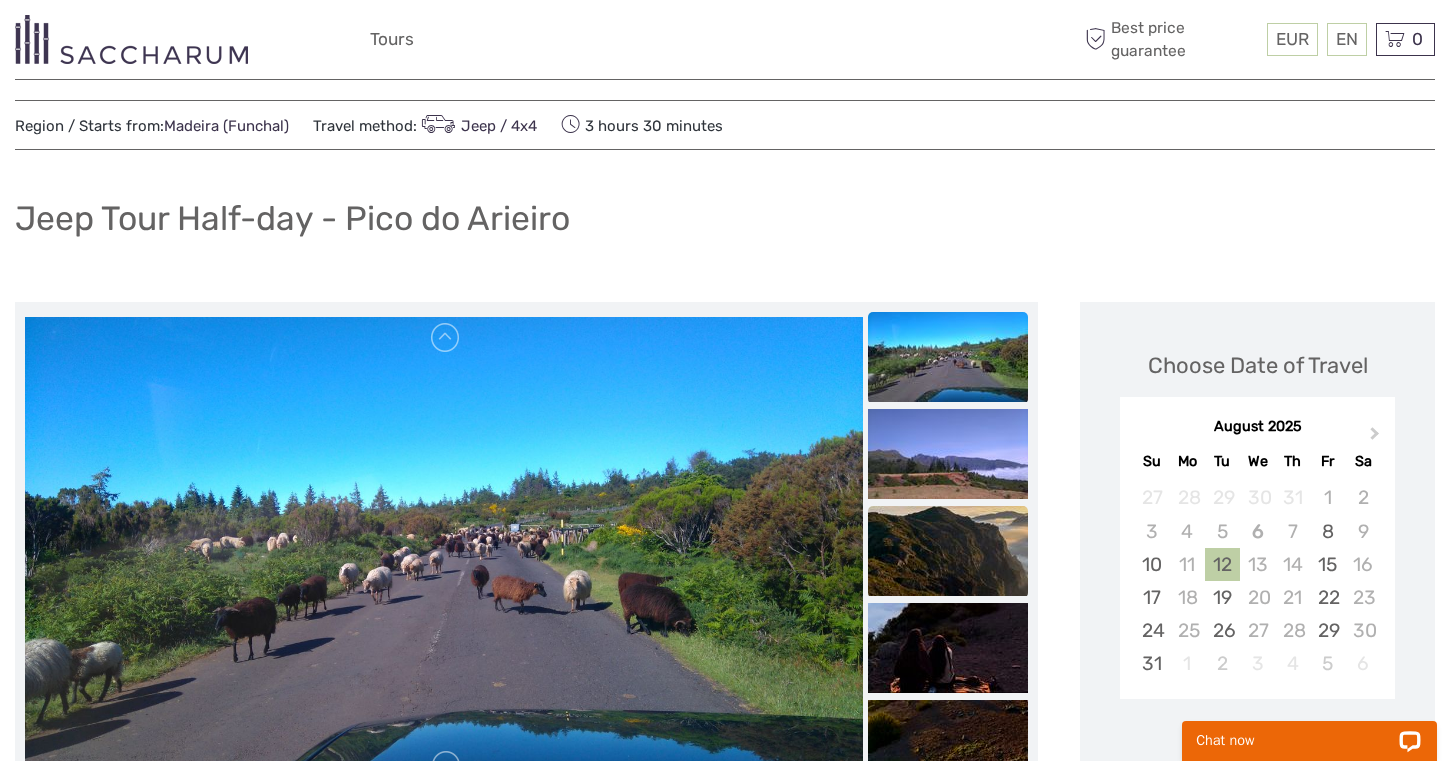 click at bounding box center [948, 551] 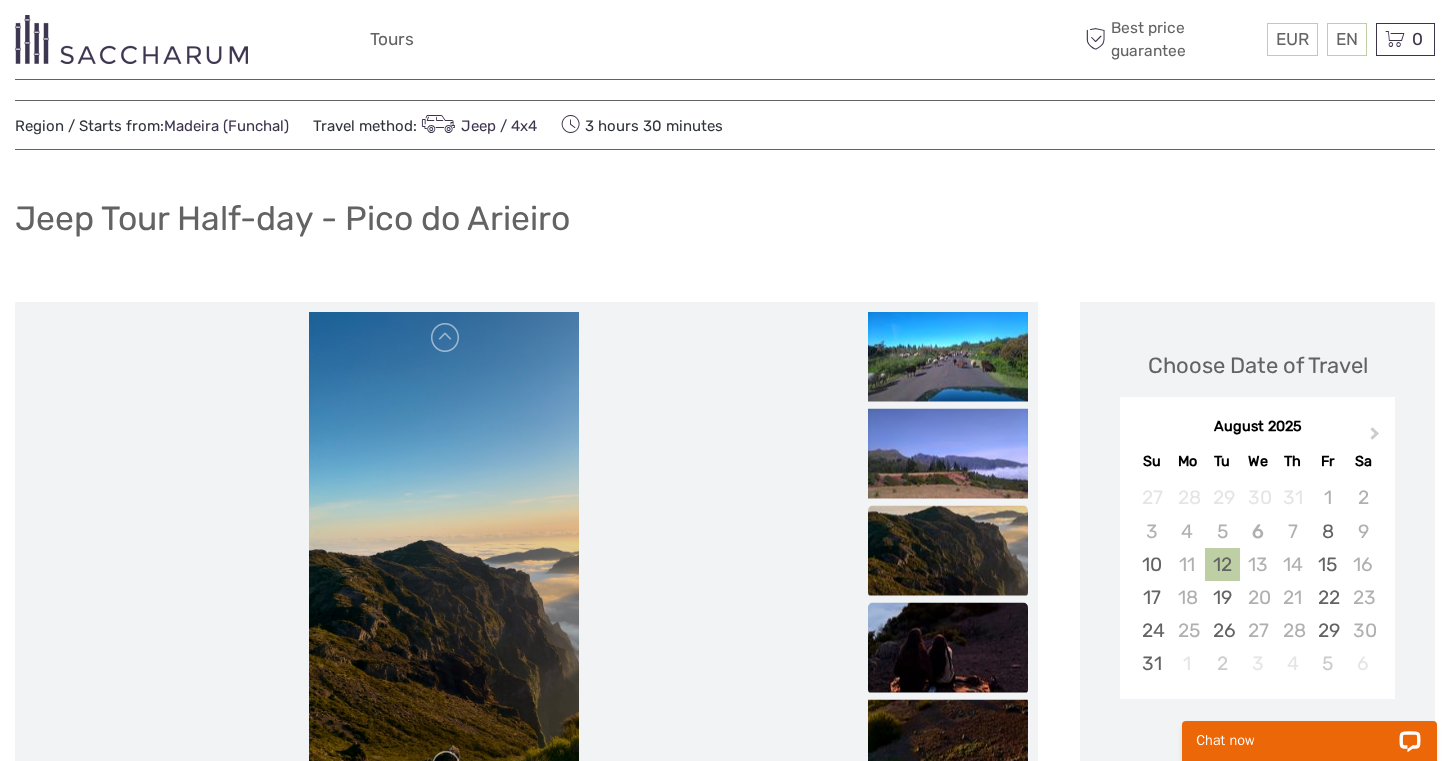 click at bounding box center [948, 648] 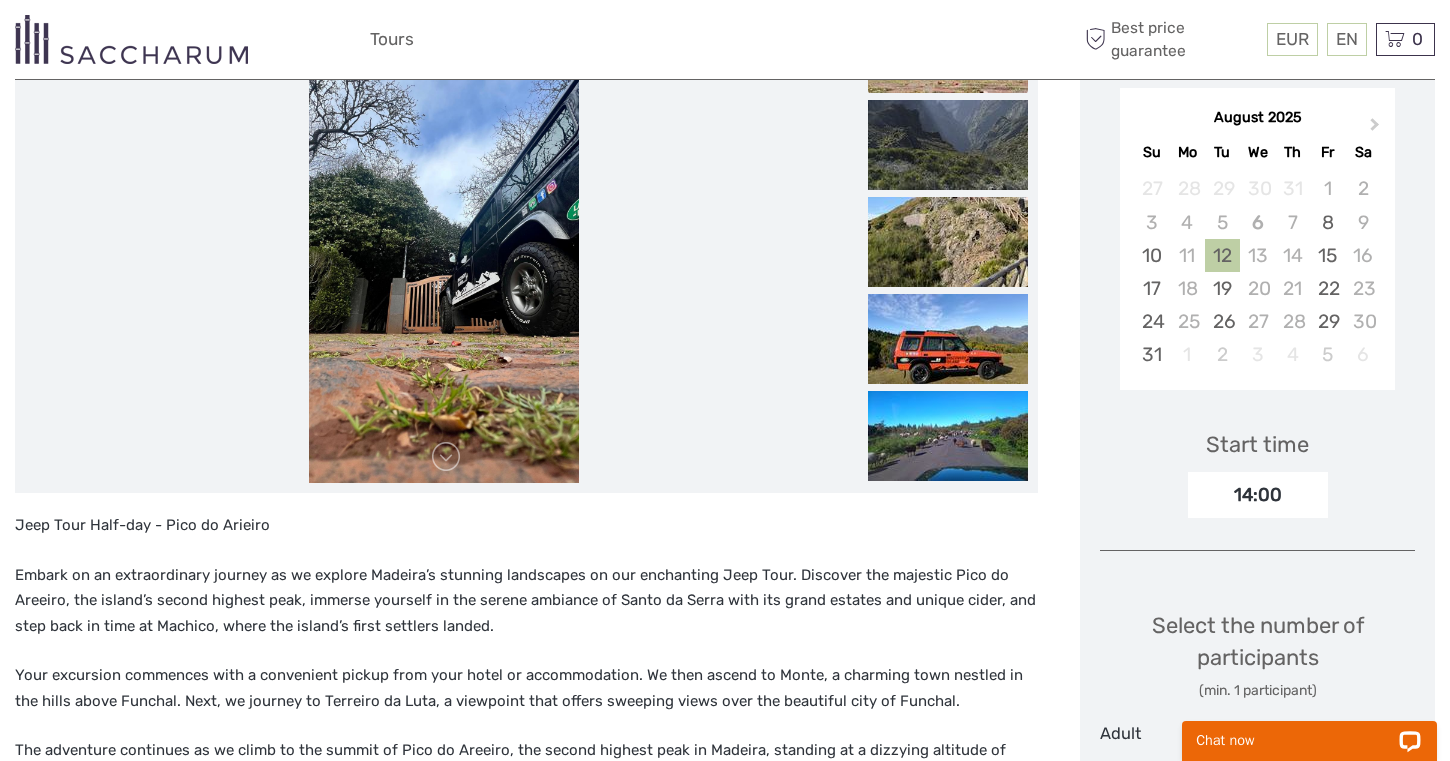 scroll, scrollTop: 331, scrollLeft: 0, axis: vertical 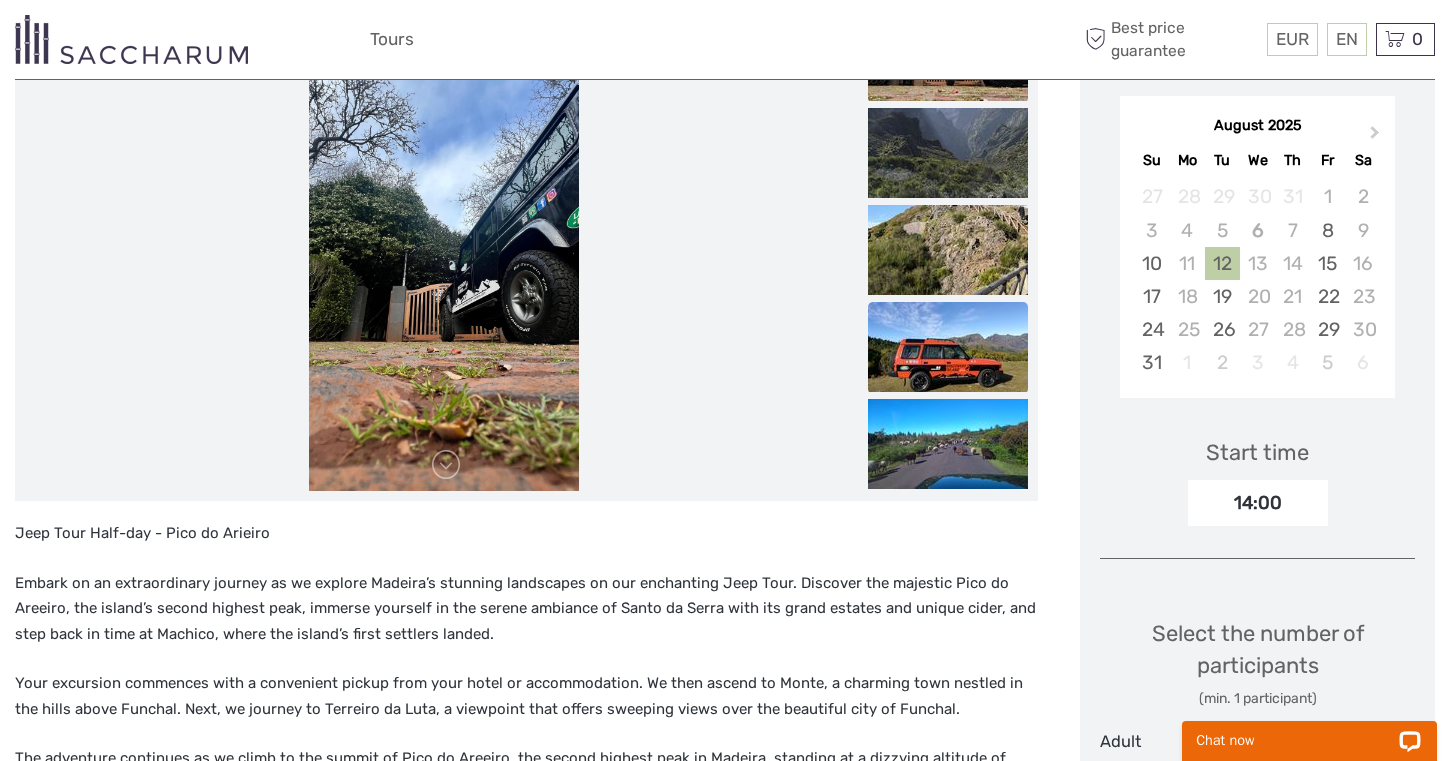click at bounding box center (948, 347) 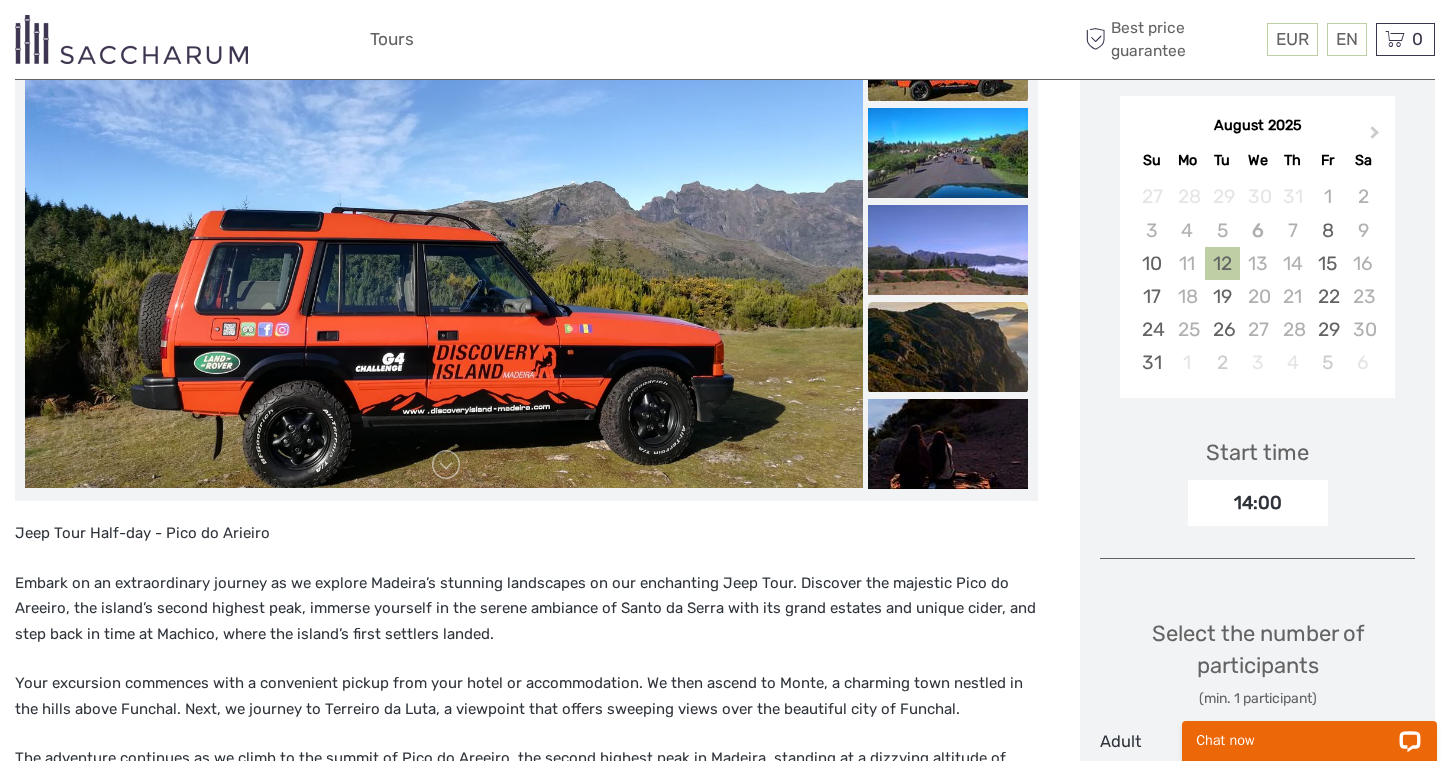 click at bounding box center (948, 347) 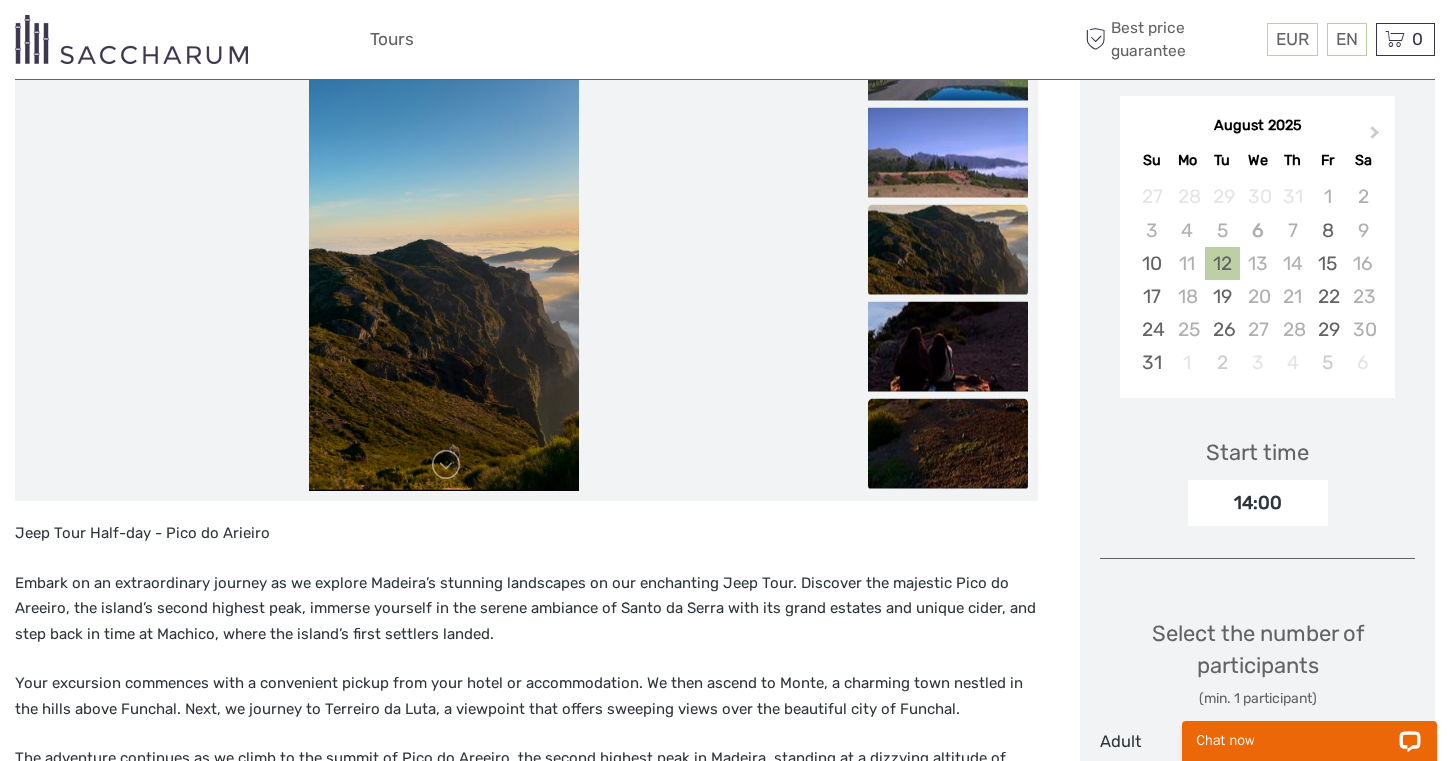 click at bounding box center (948, 444) 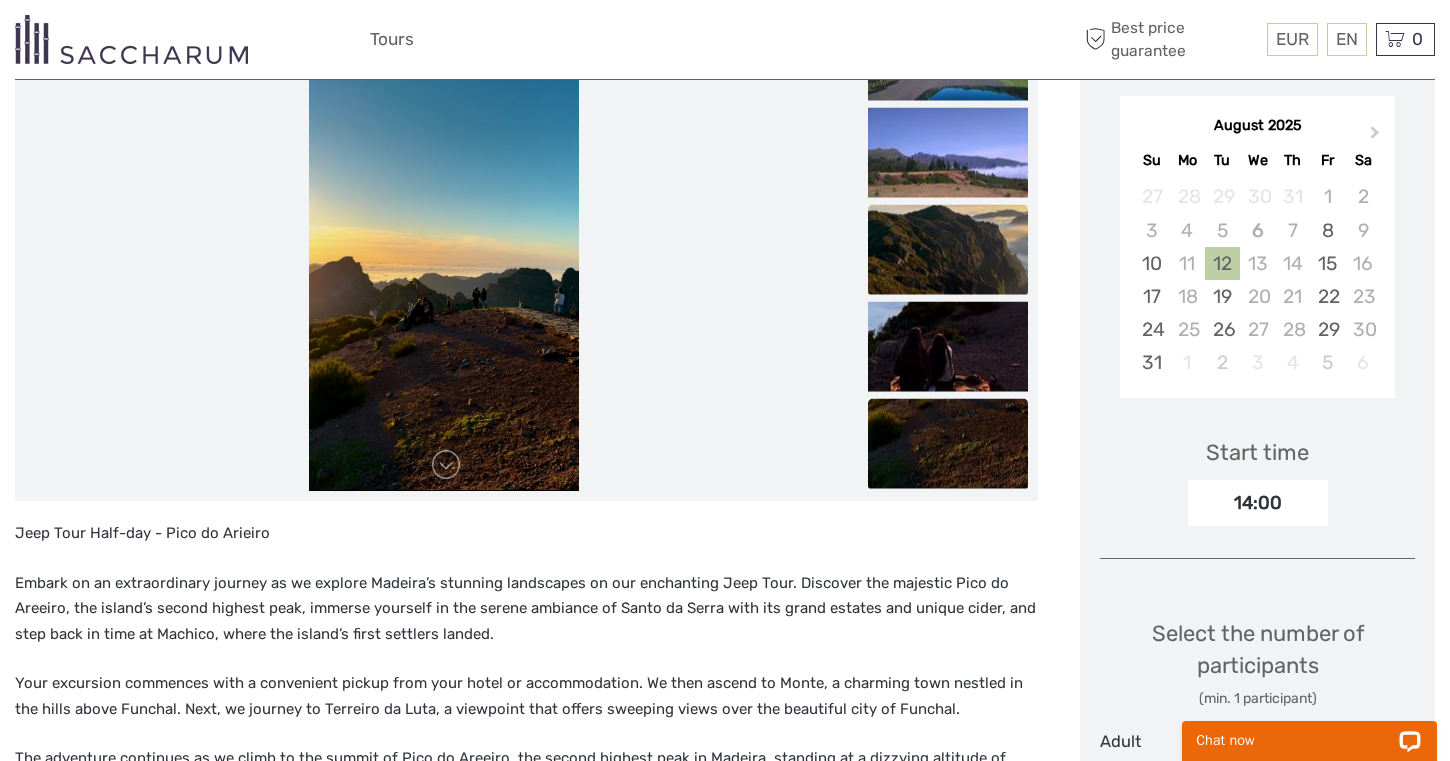 click at bounding box center [948, 250] 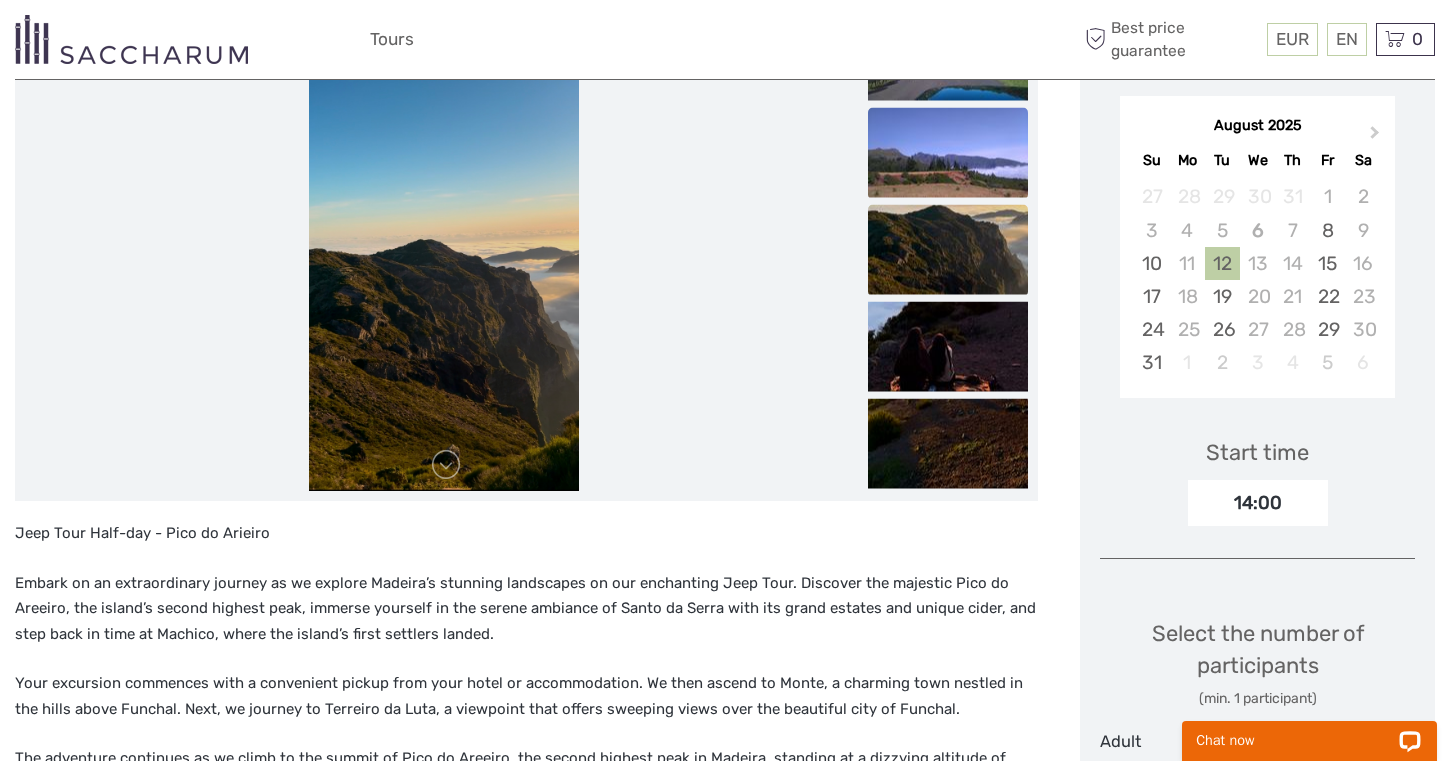 click at bounding box center [948, 153] 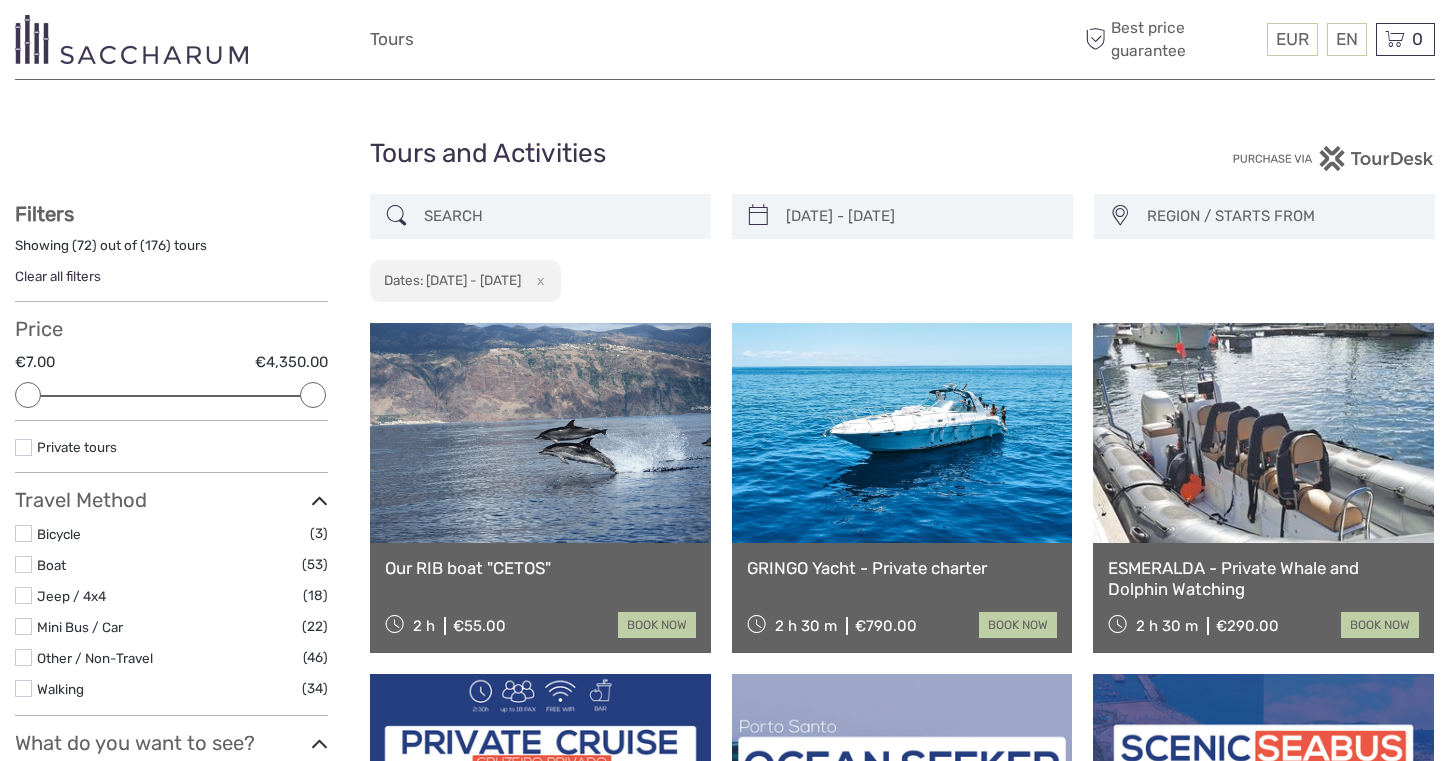 select 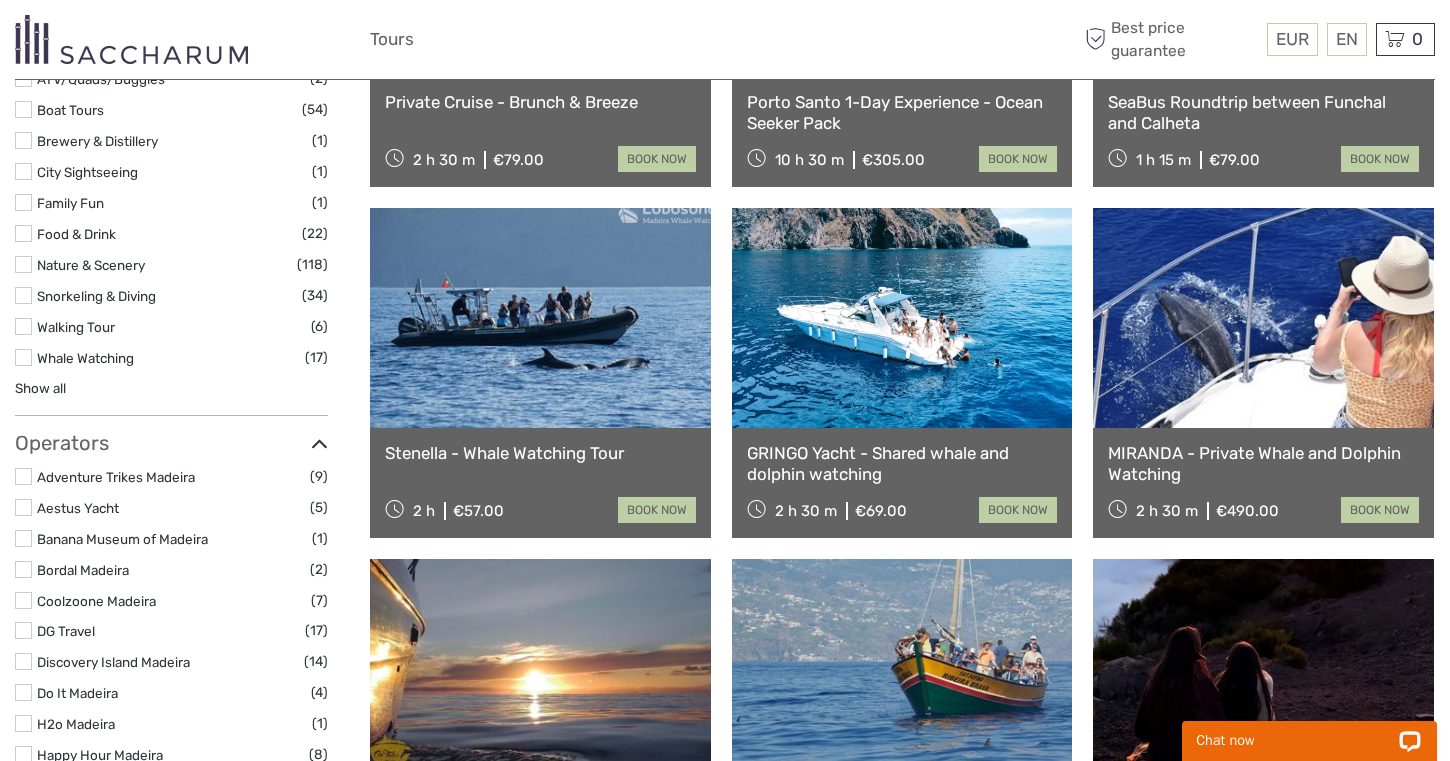 scroll, scrollTop: 0, scrollLeft: 0, axis: both 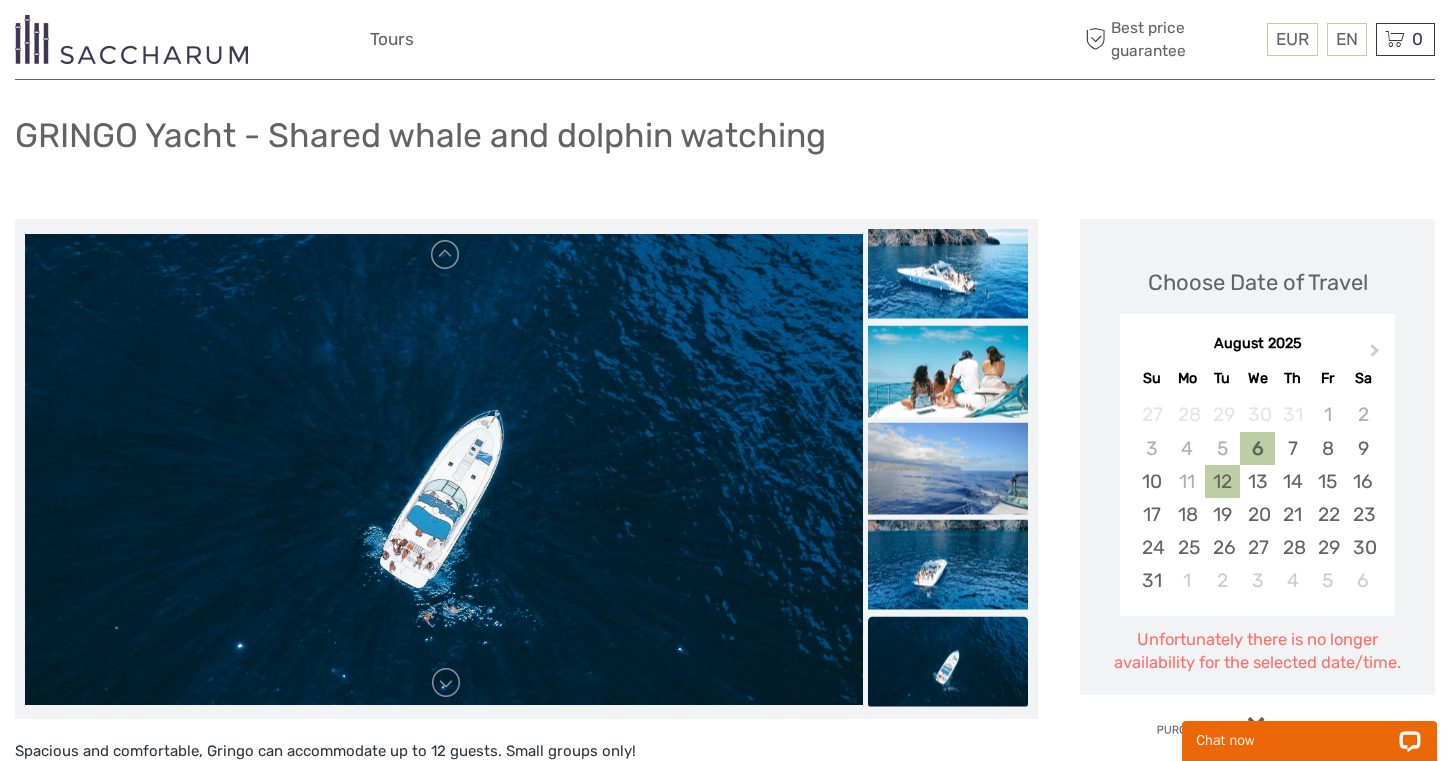 click on "12" at bounding box center (1222, 481) 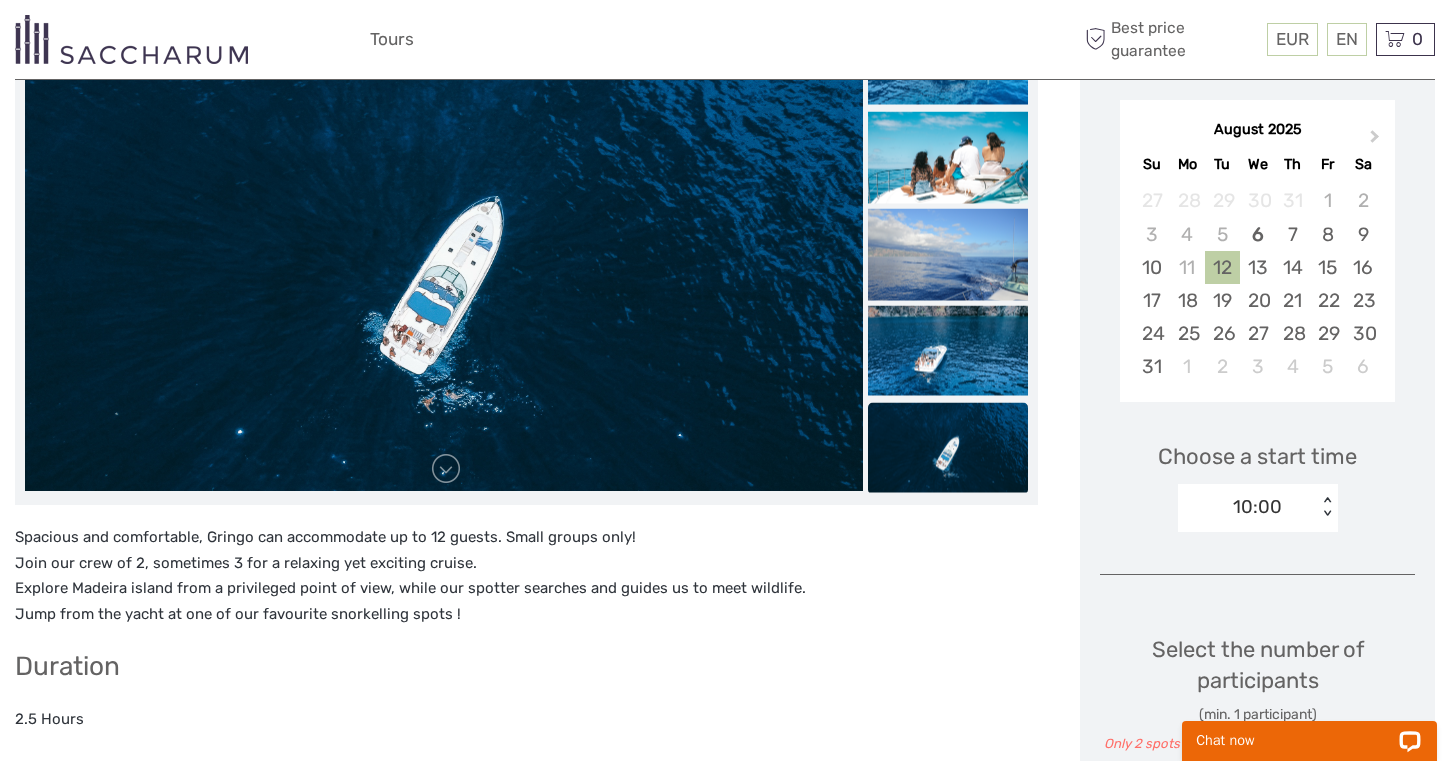 scroll, scrollTop: 352, scrollLeft: 0, axis: vertical 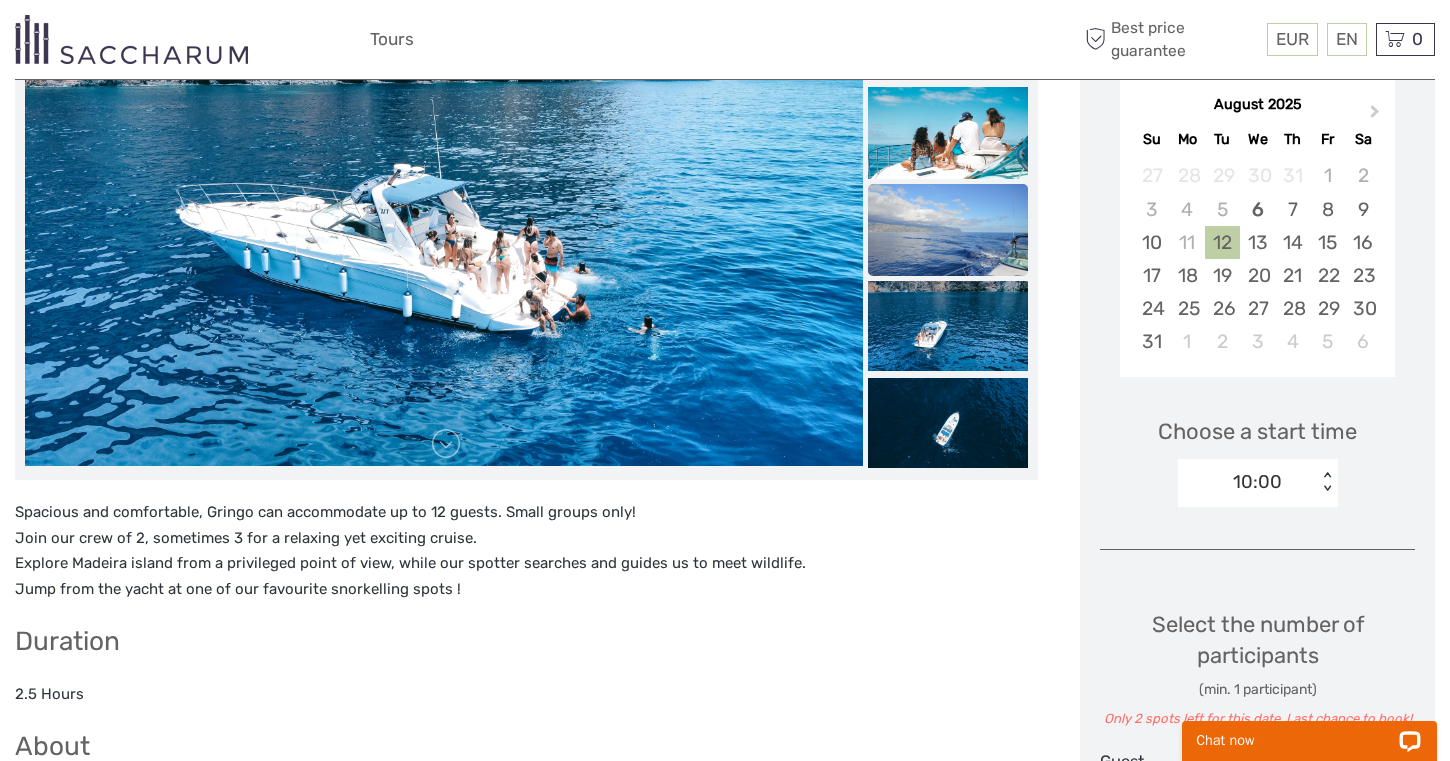click at bounding box center (948, 237) 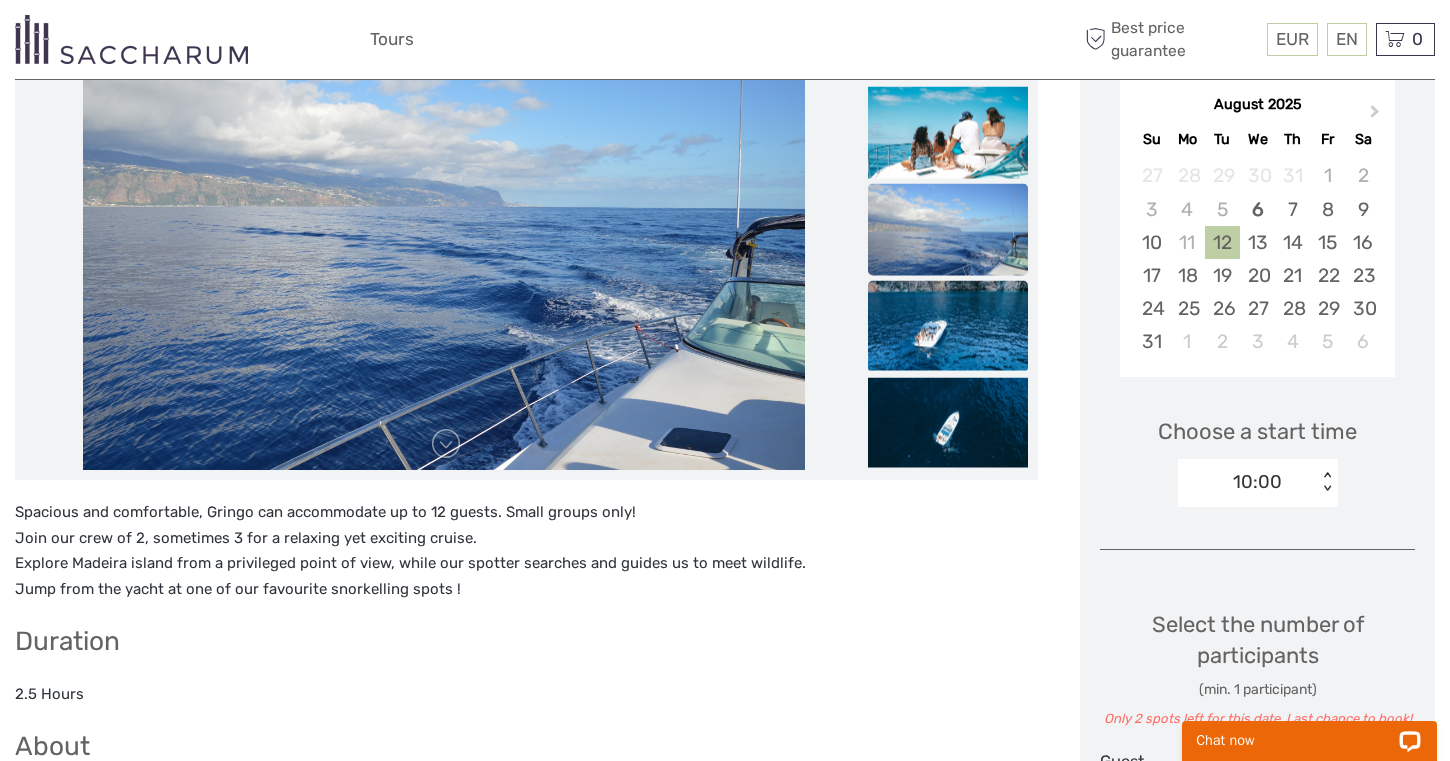 click at bounding box center [948, 326] 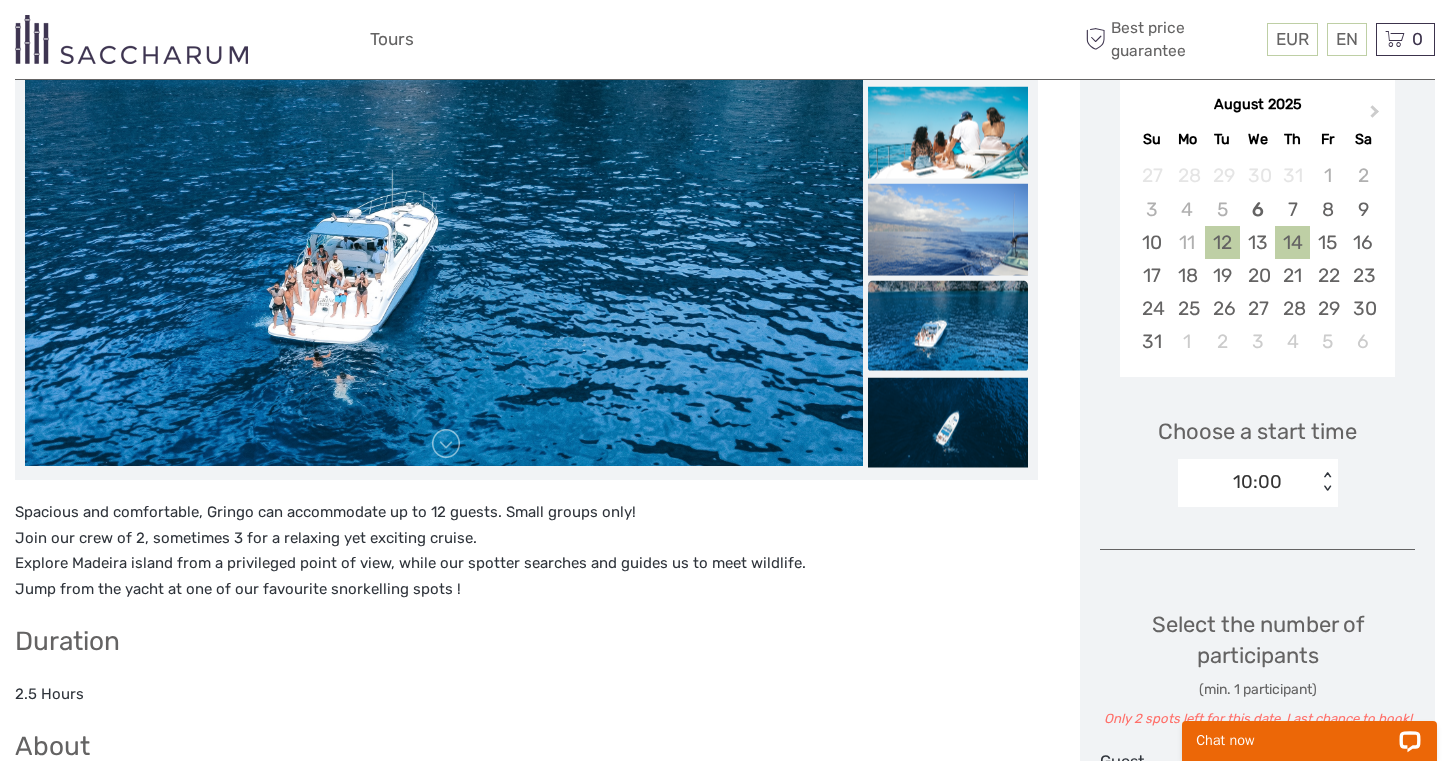 click on "14" at bounding box center [1292, 242] 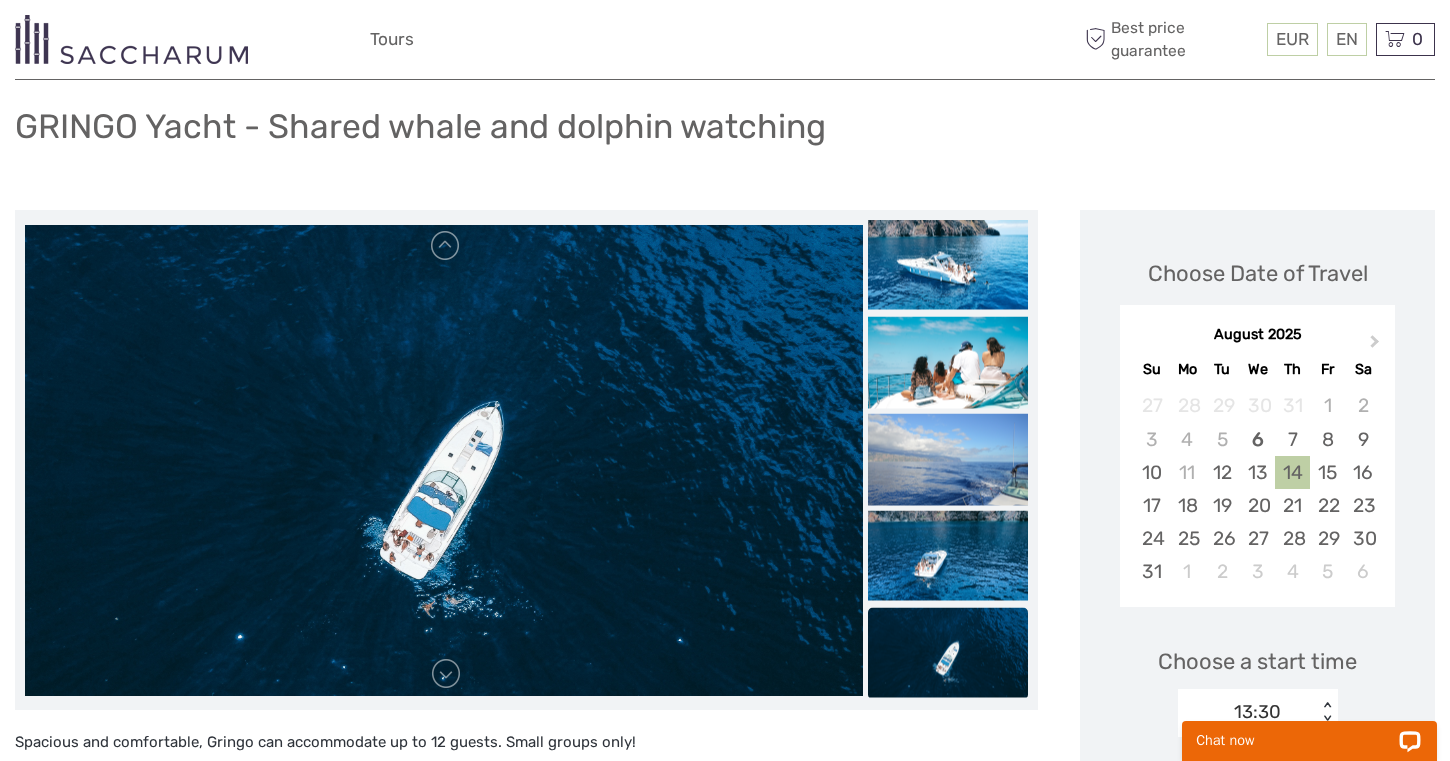 scroll, scrollTop: 166, scrollLeft: 0, axis: vertical 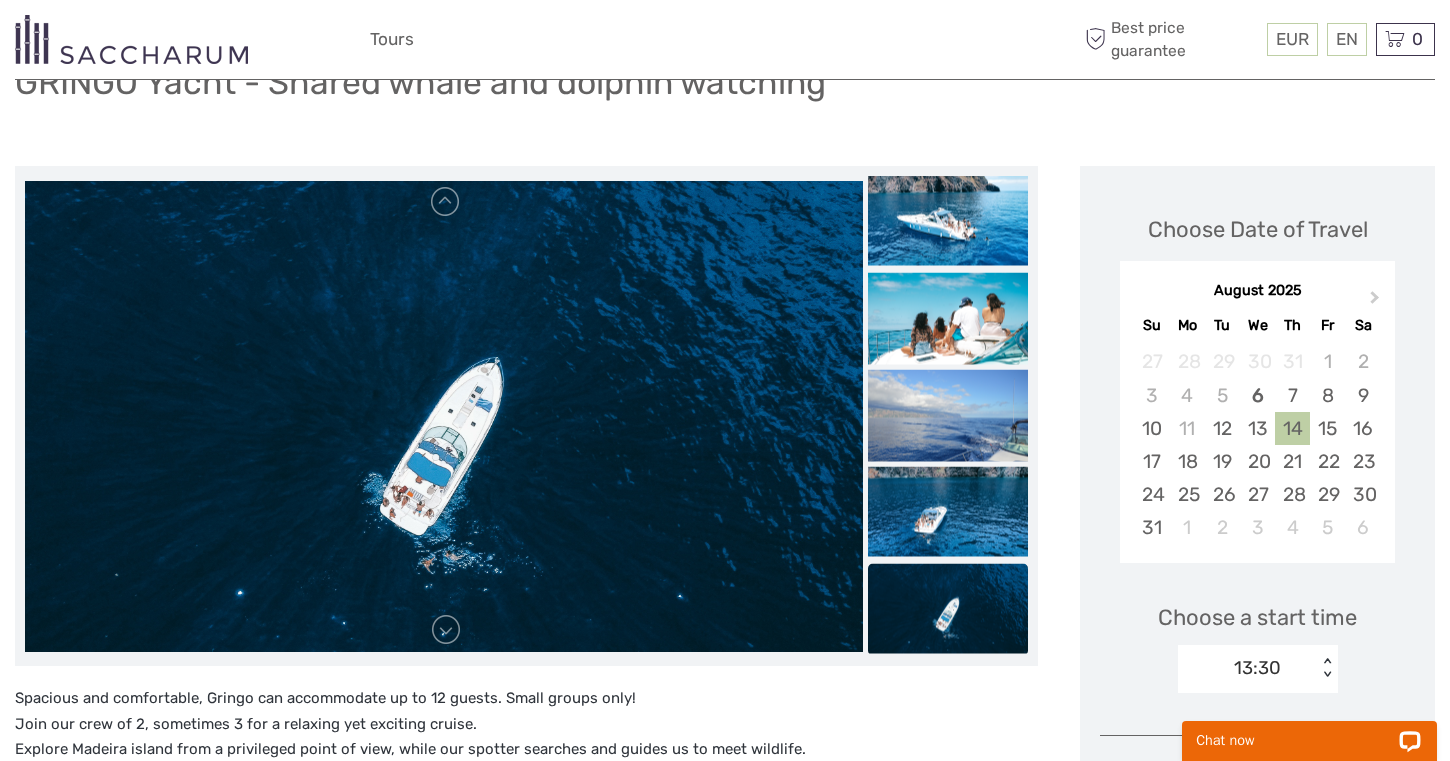 click at bounding box center (948, 609) 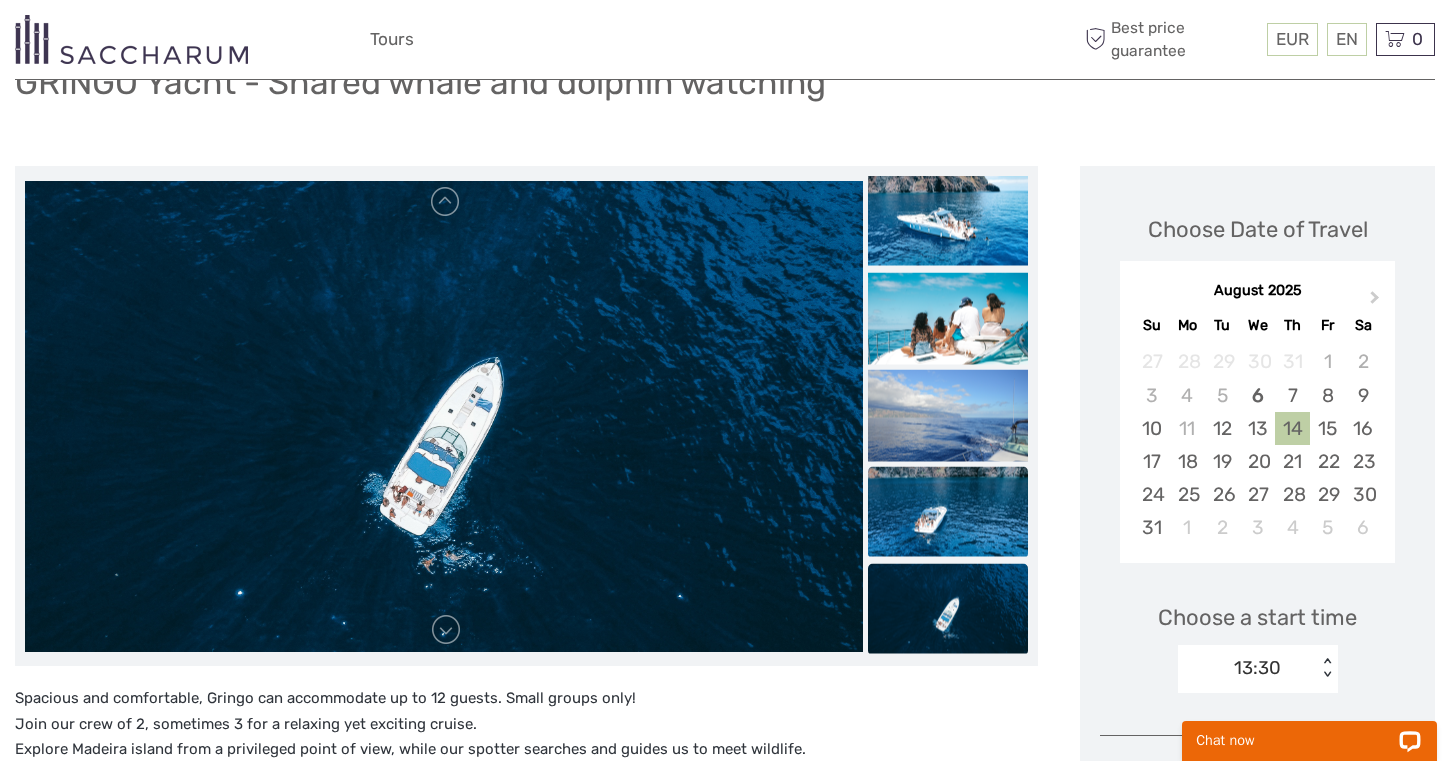 click at bounding box center (948, 512) 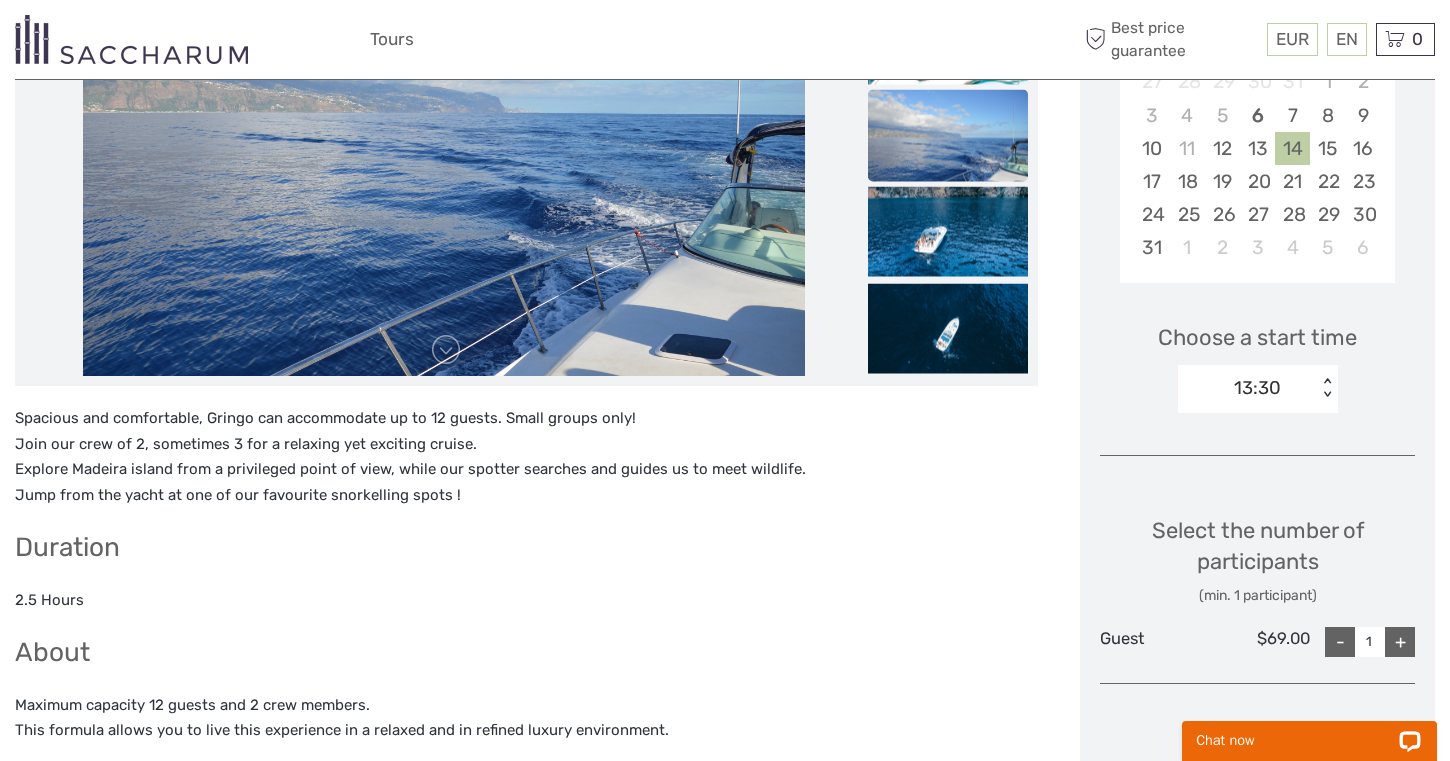 scroll, scrollTop: 448, scrollLeft: 0, axis: vertical 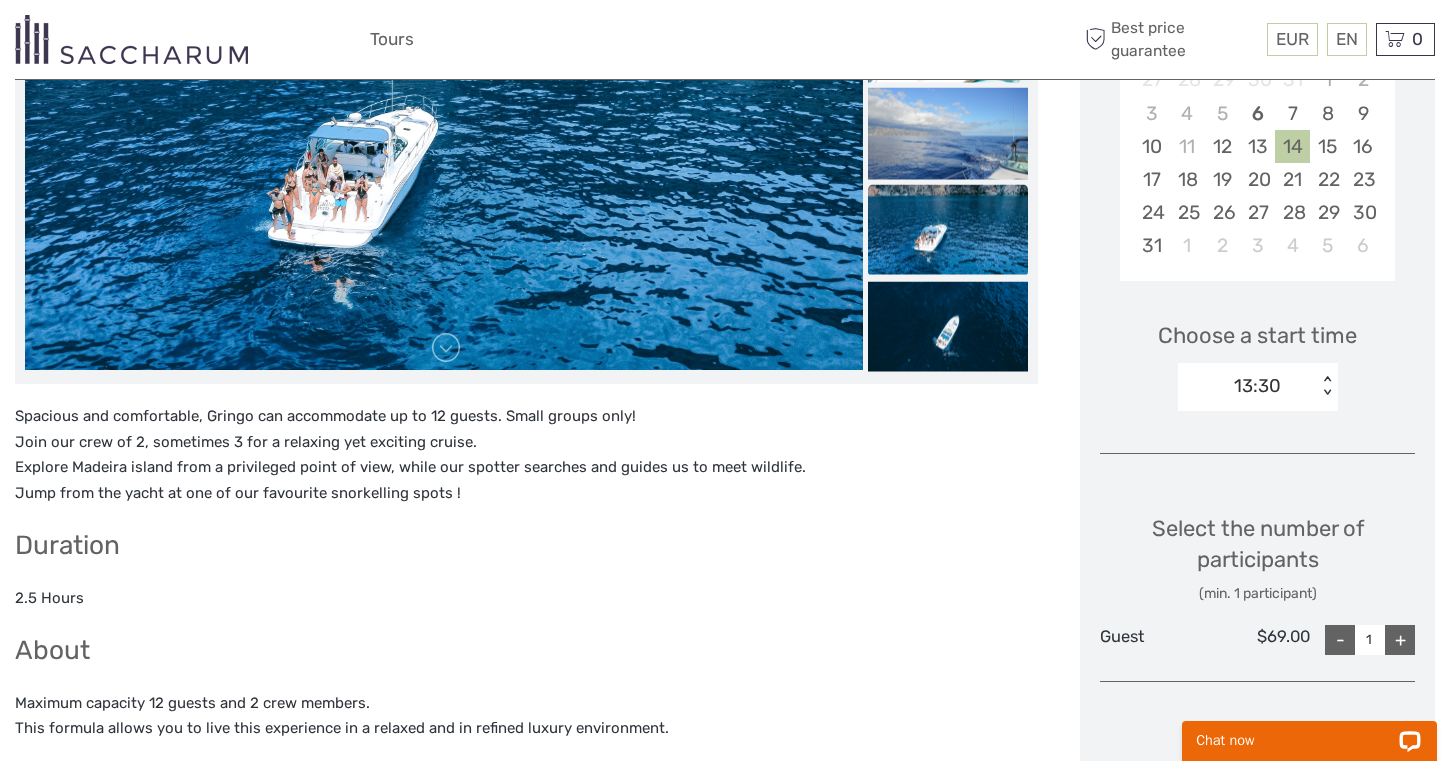 click on "+" at bounding box center [1400, 640] 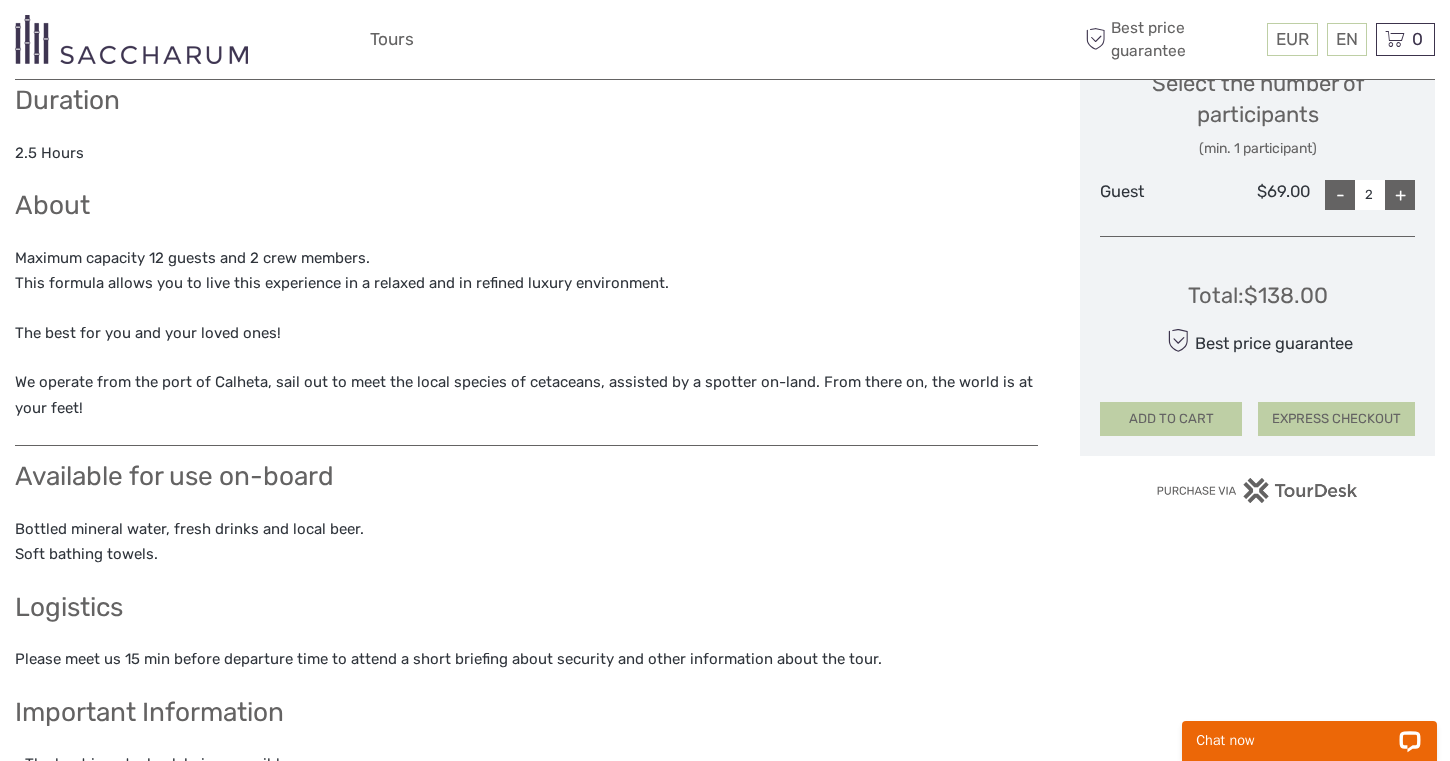 scroll, scrollTop: 913, scrollLeft: 0, axis: vertical 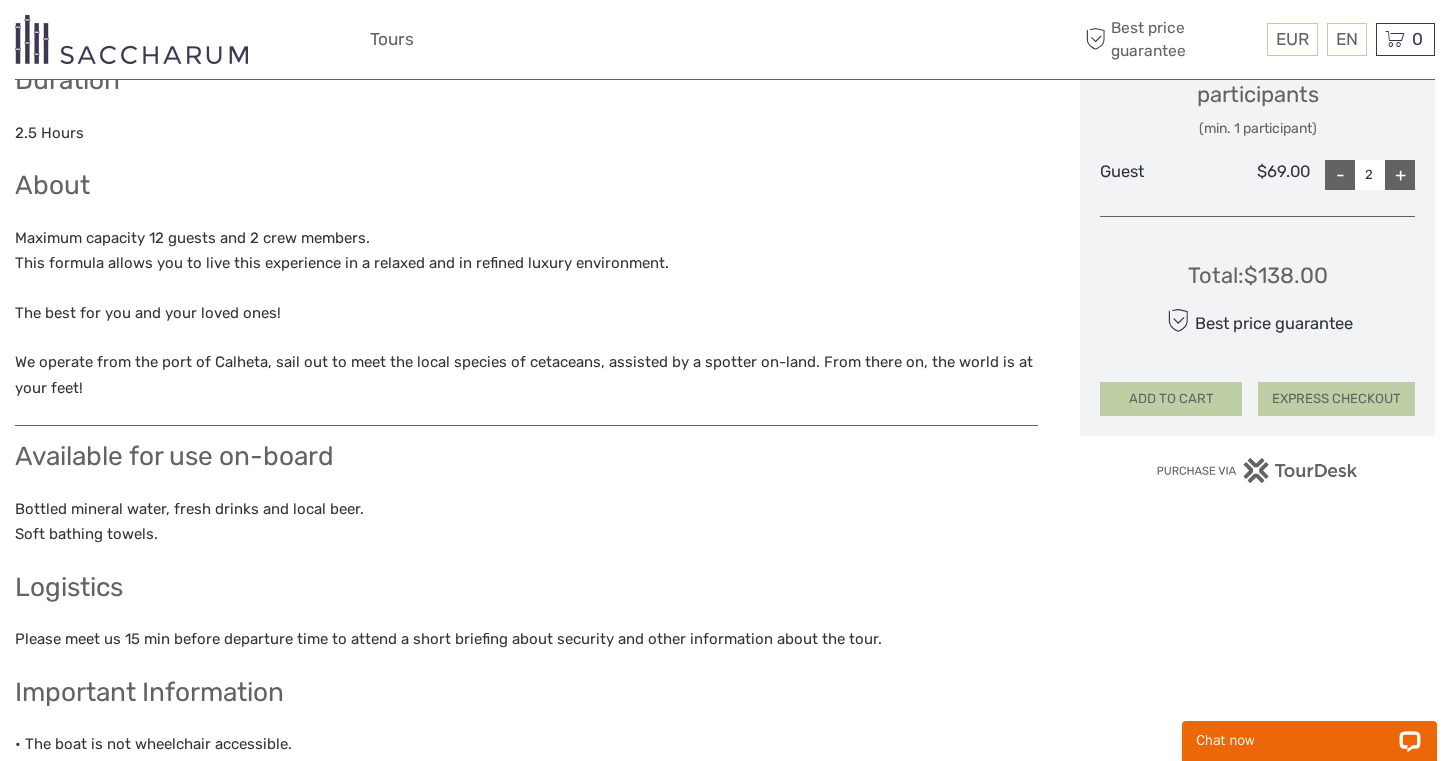 click on "ADD TO CART" at bounding box center (1171, 399) 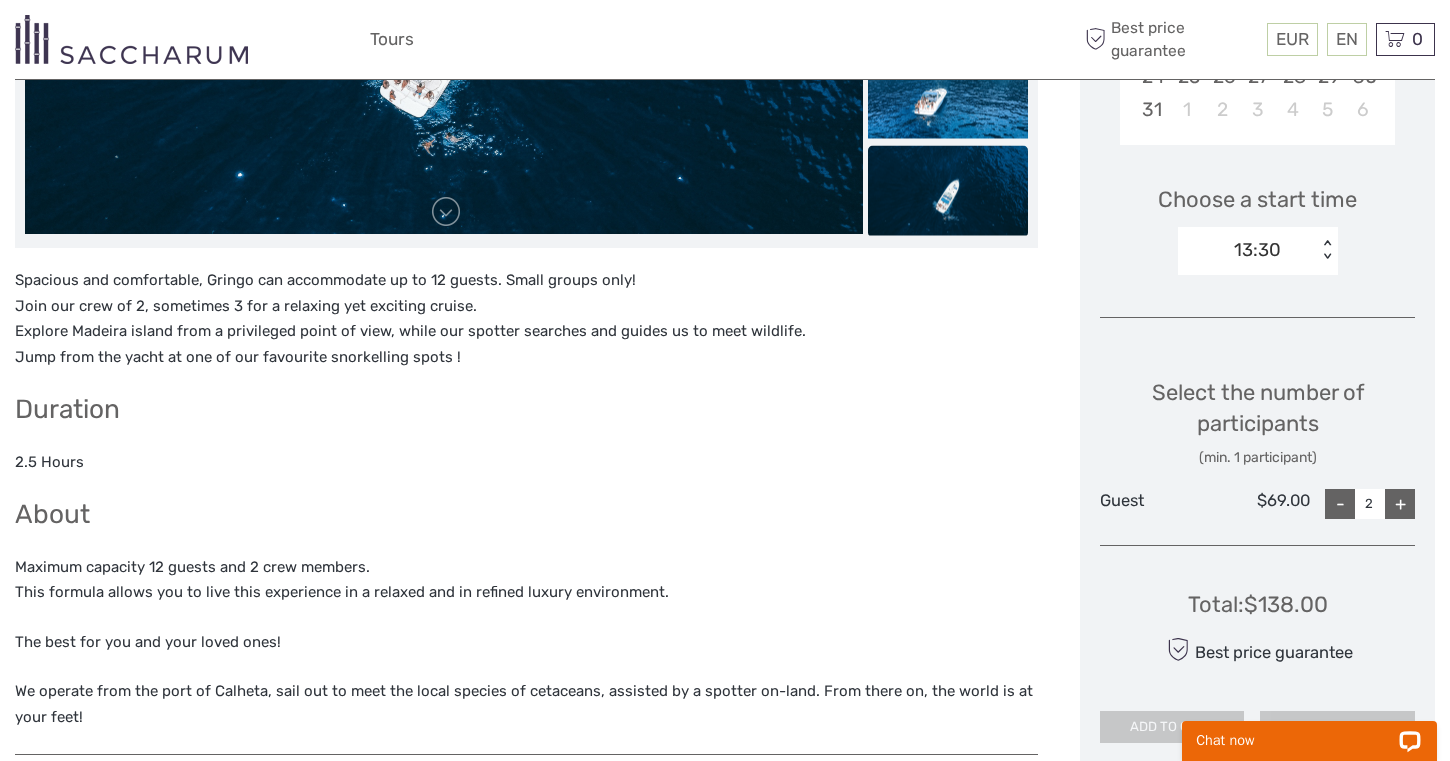 scroll, scrollTop: 372, scrollLeft: 0, axis: vertical 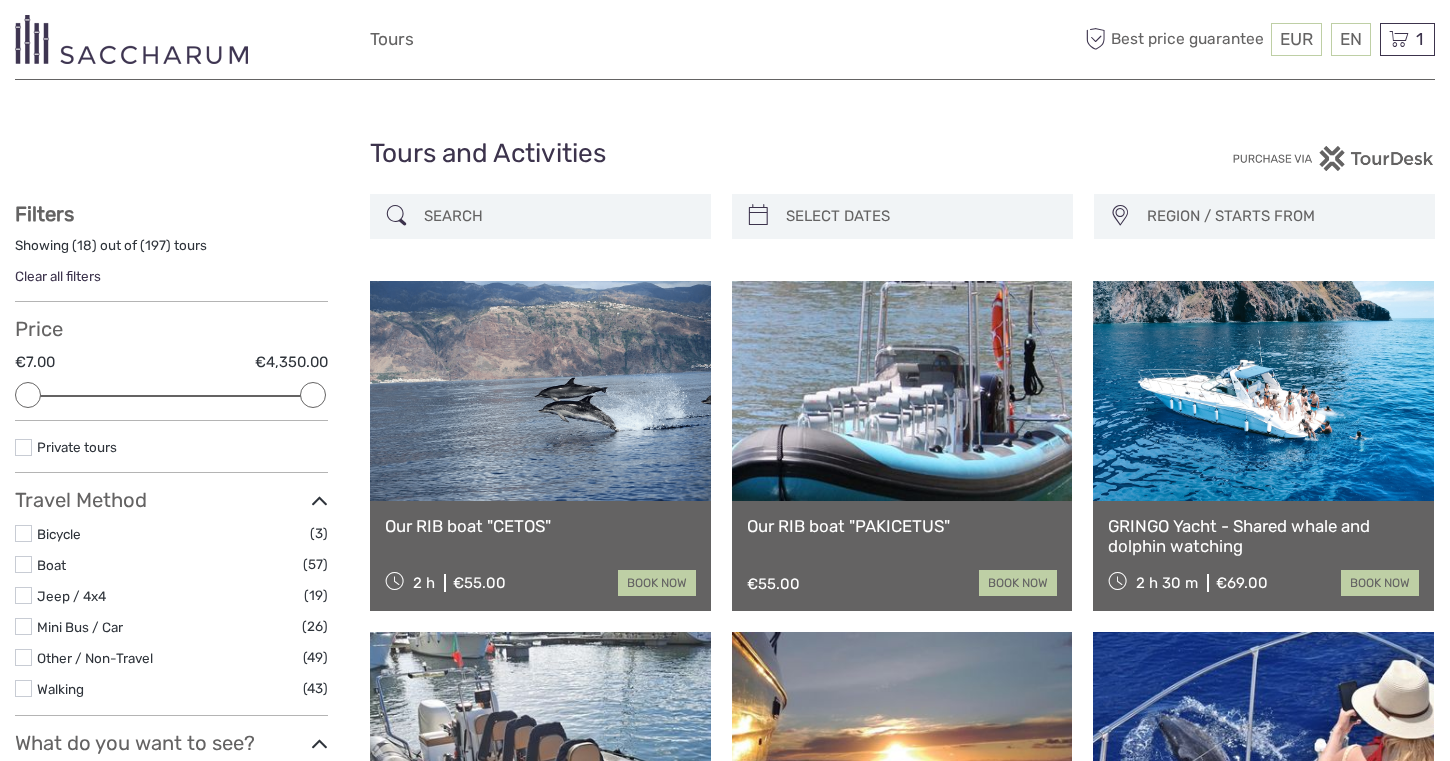 select 